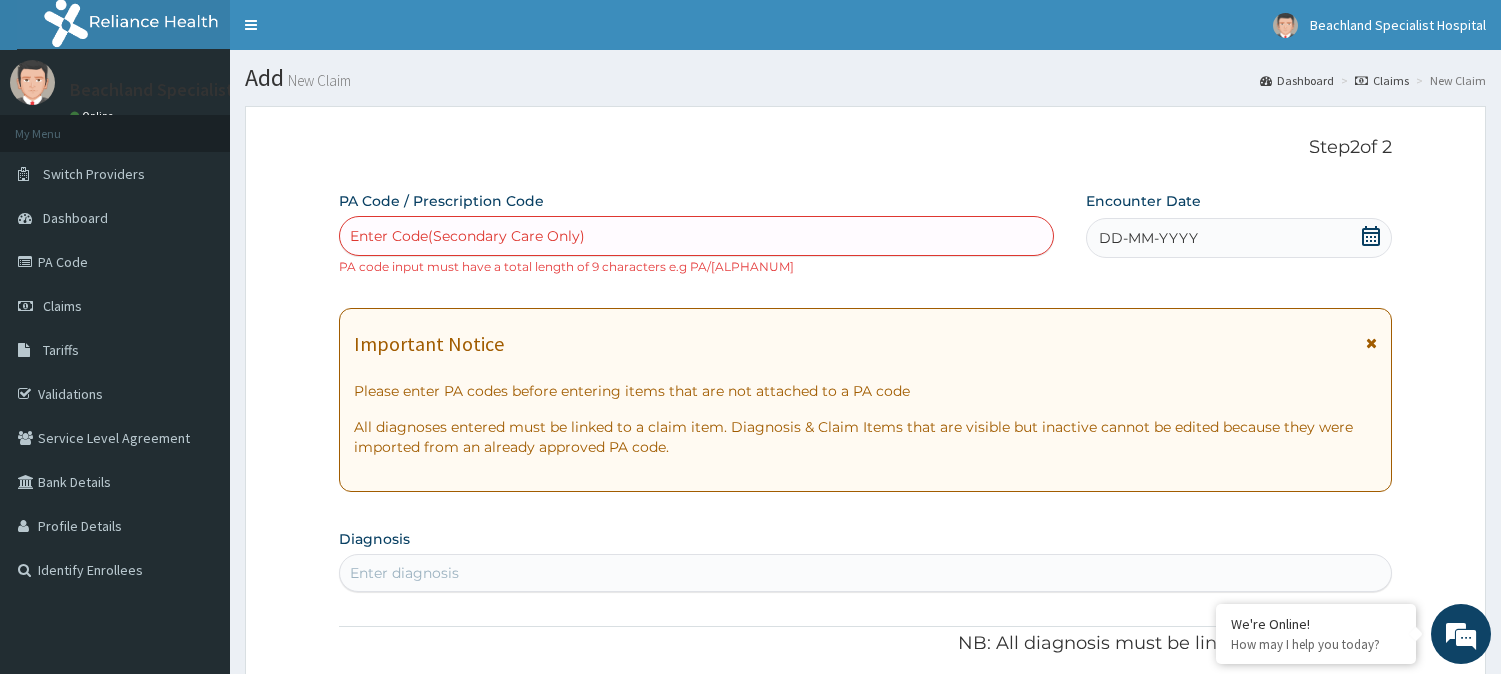 scroll, scrollTop: 178, scrollLeft: 0, axis: vertical 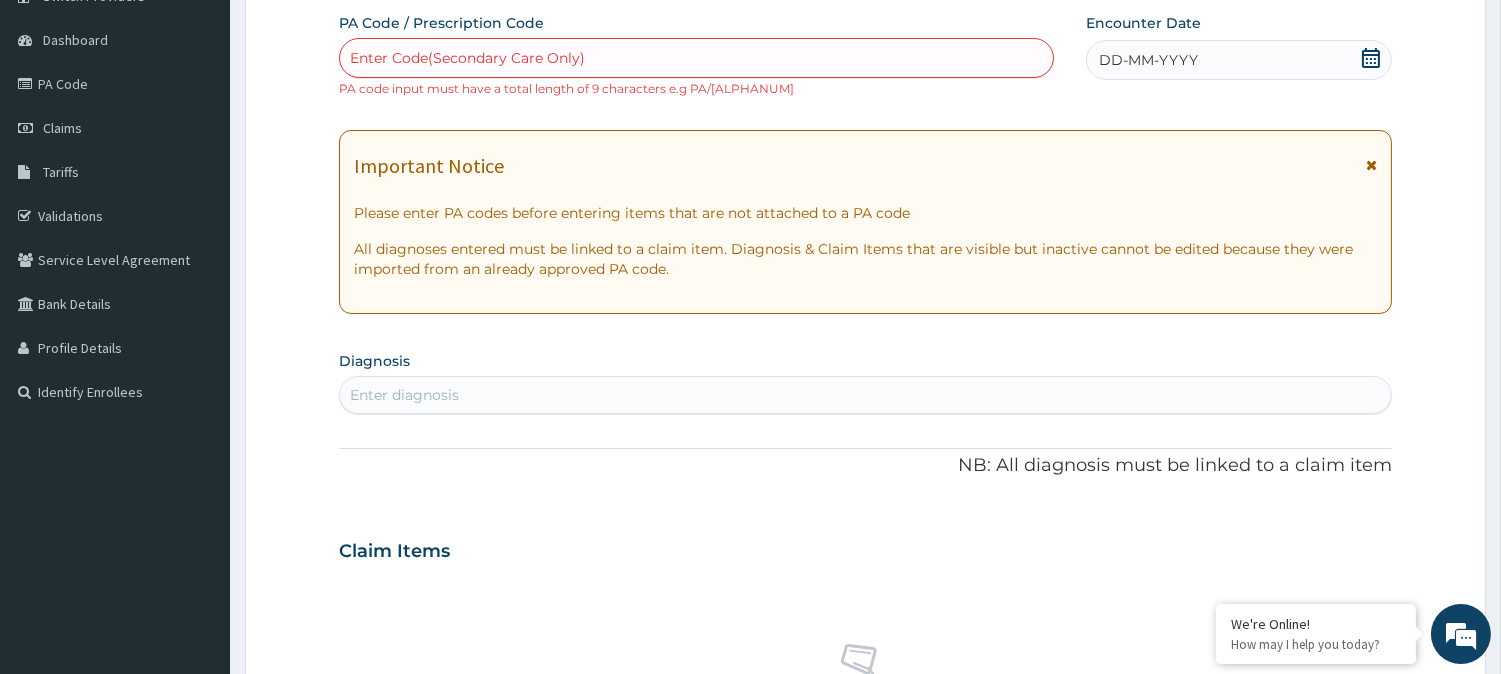 type on "PA/[ALPHANUM]" 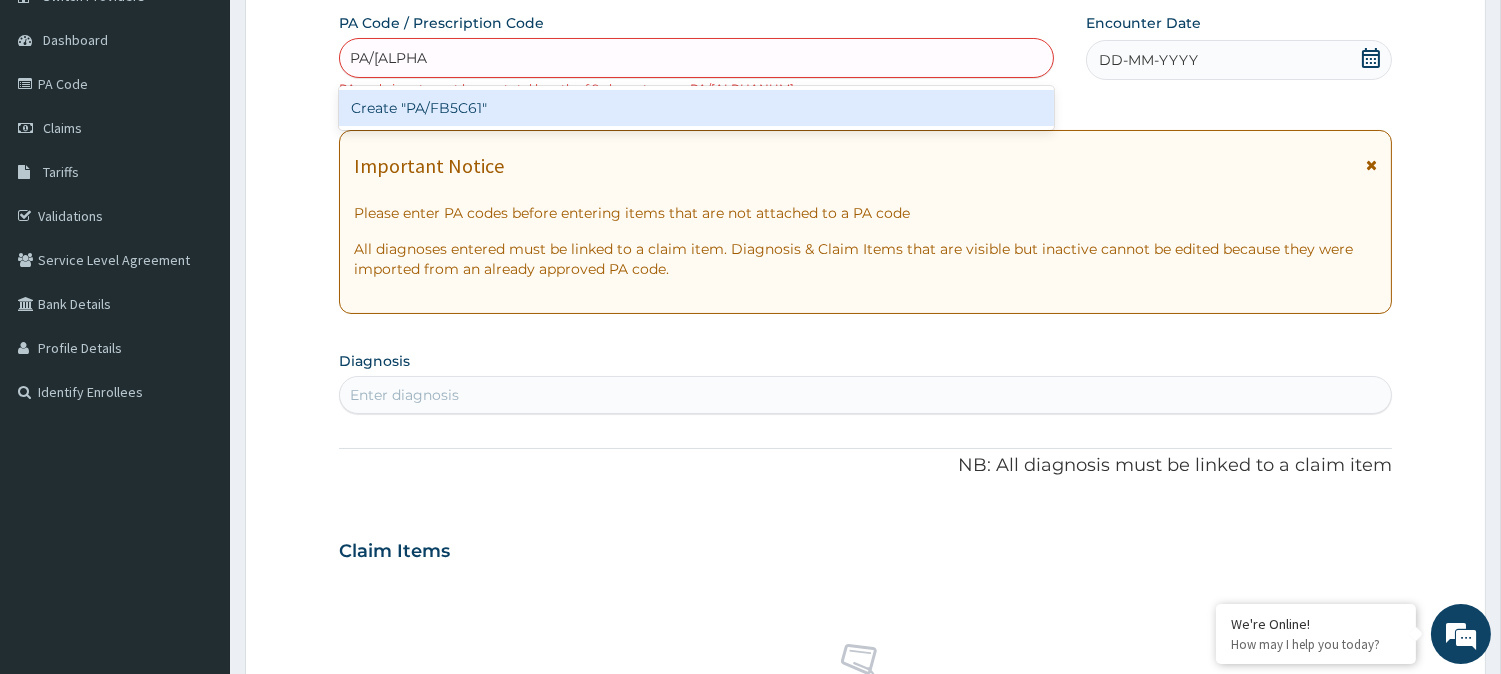 click on "Create "PA/FB5C61"" at bounding box center (696, 108) 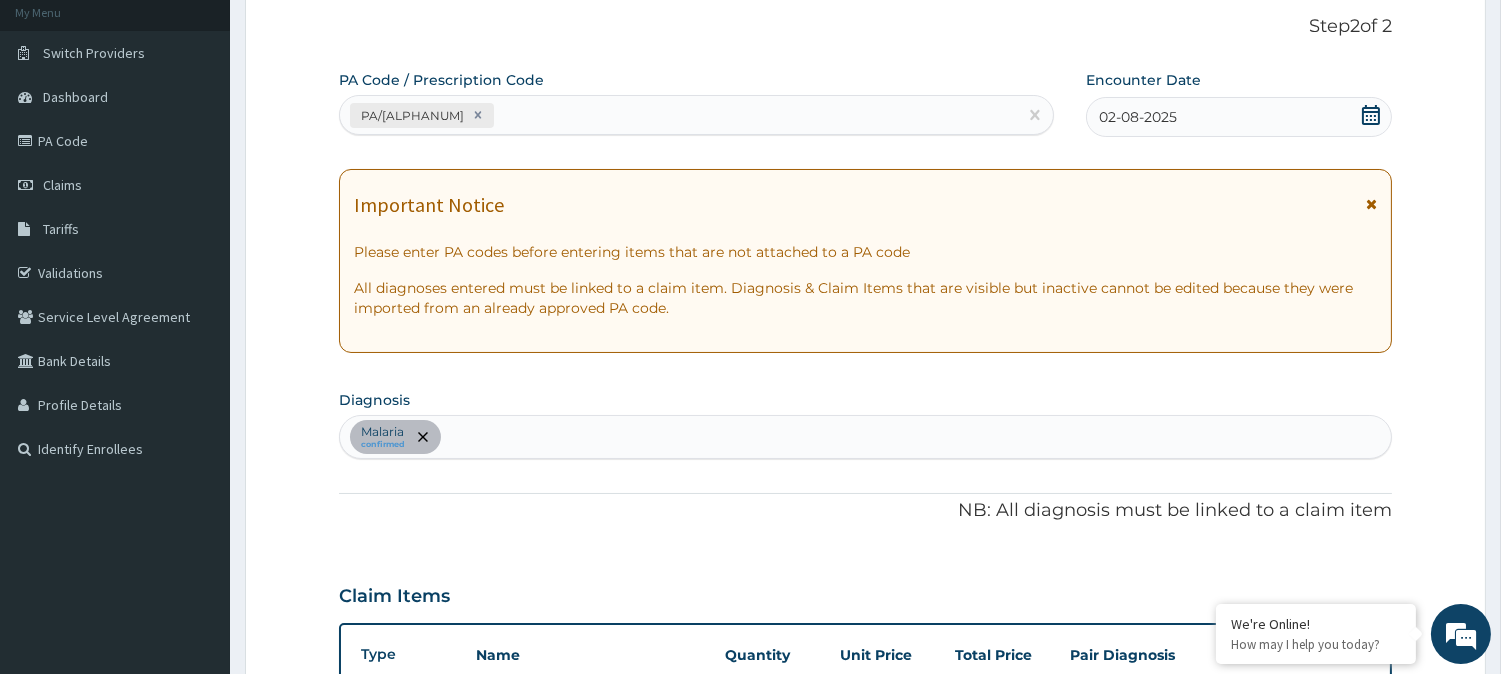 scroll, scrollTop: 118, scrollLeft: 0, axis: vertical 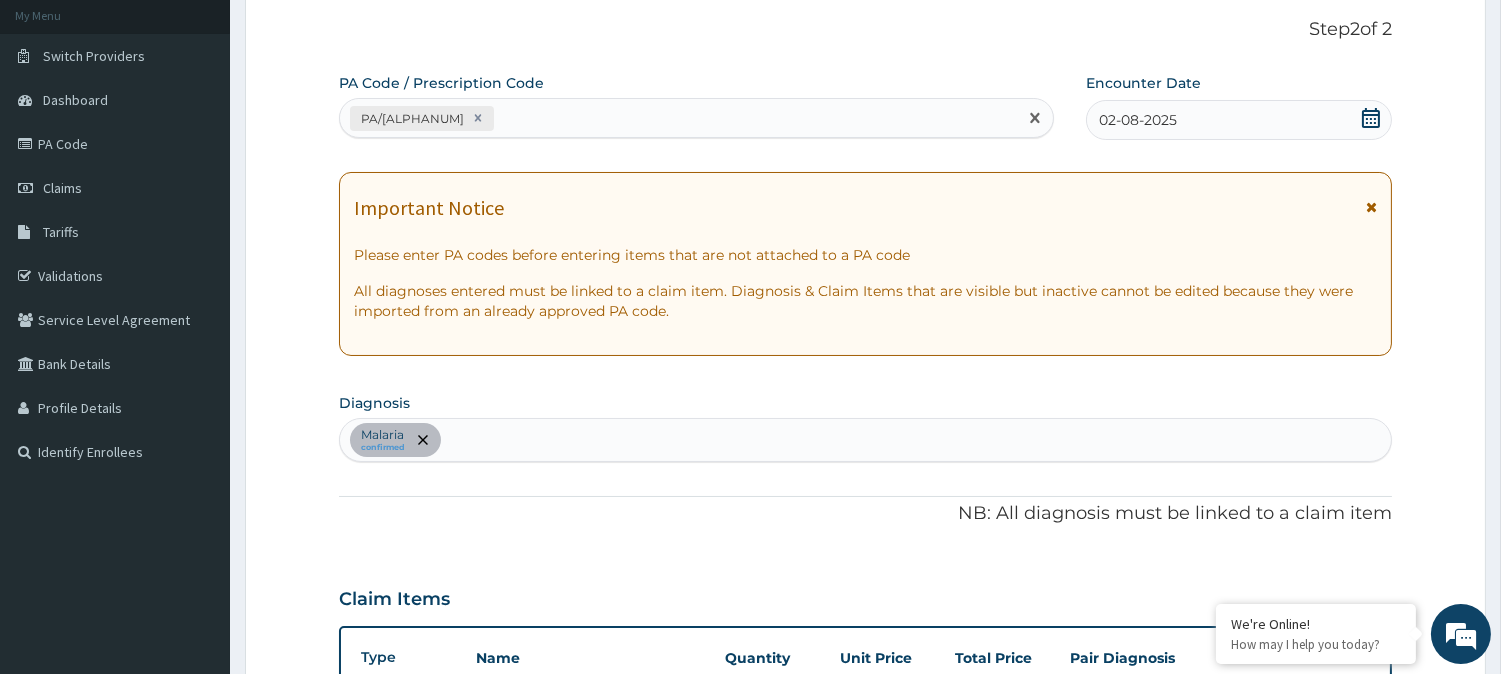 click on "PA/[ALPHANUM]" at bounding box center [678, 118] 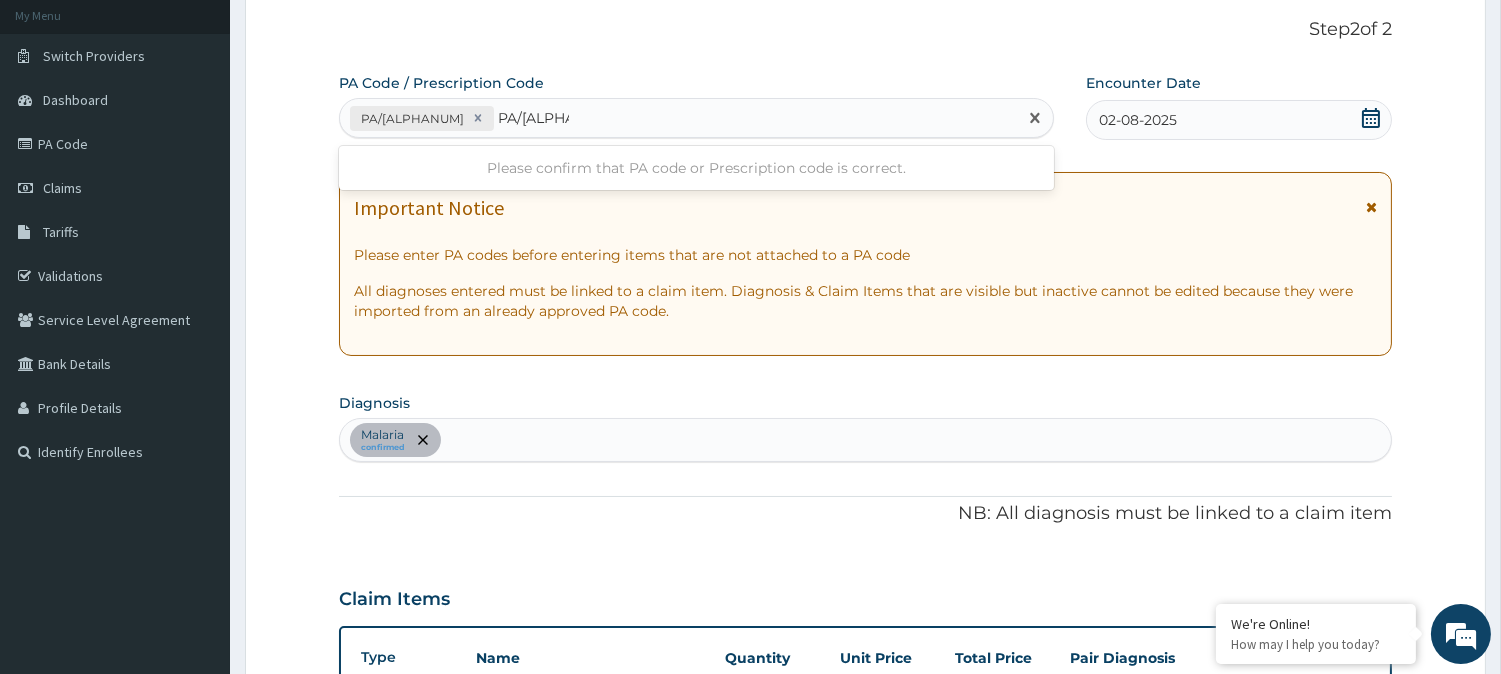 type on "PA/[ALPHANUM]" 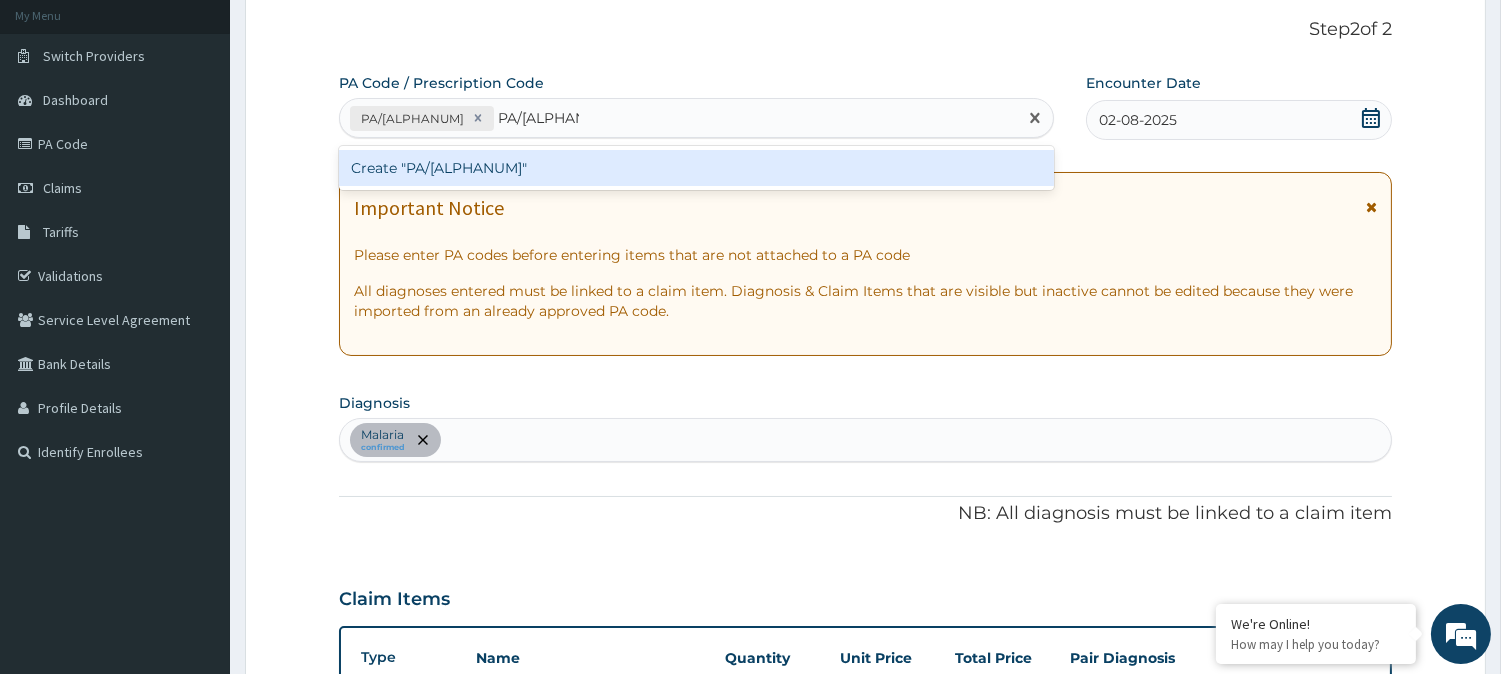 click on "Create "PA/[ALPHANUM]"" at bounding box center (696, 168) 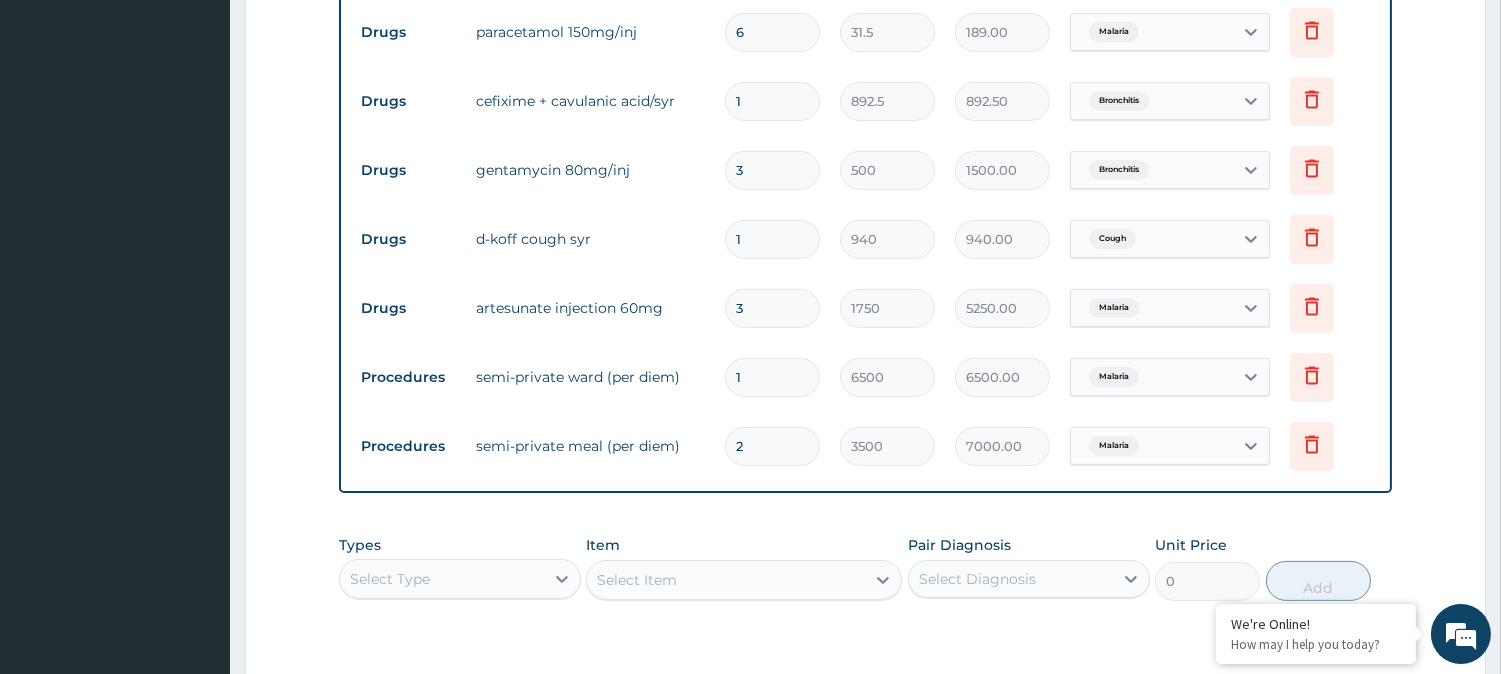 scroll, scrollTop: 1077, scrollLeft: 0, axis: vertical 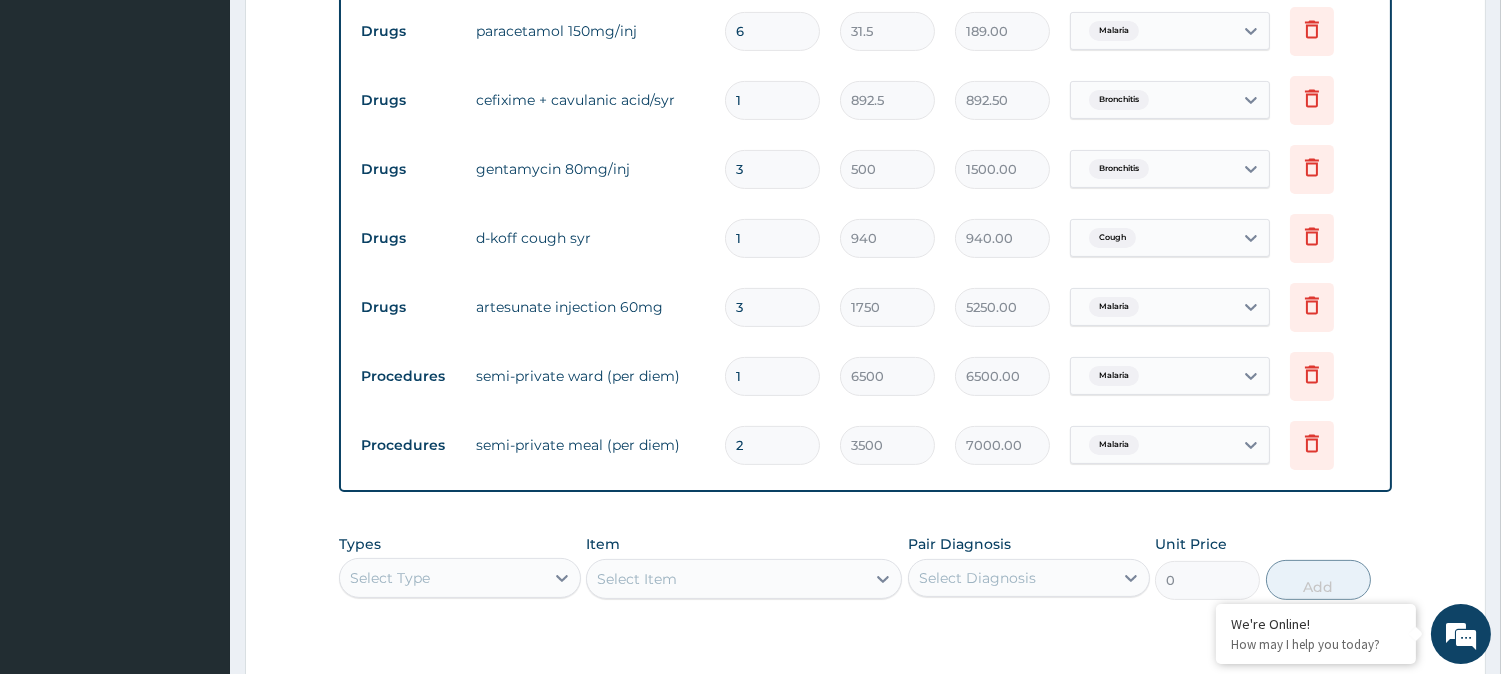 type 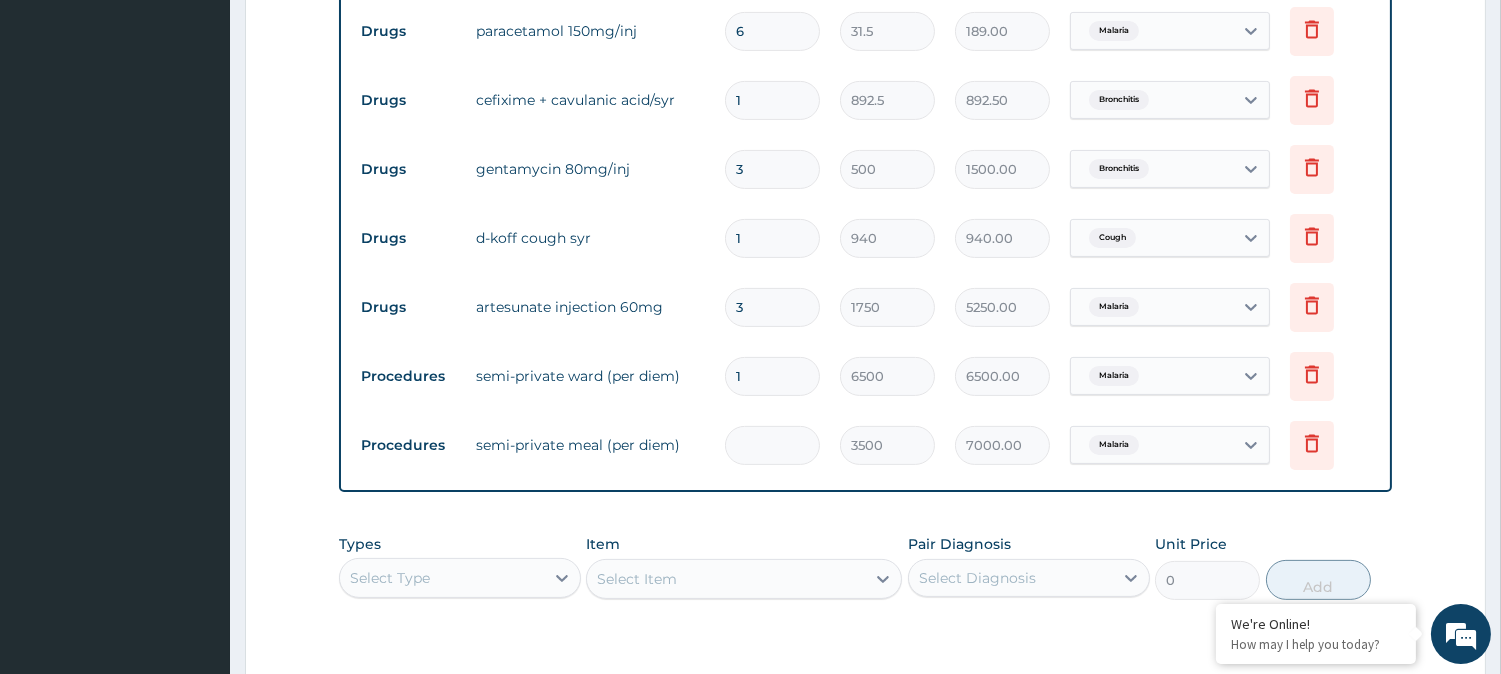 type on "0.00" 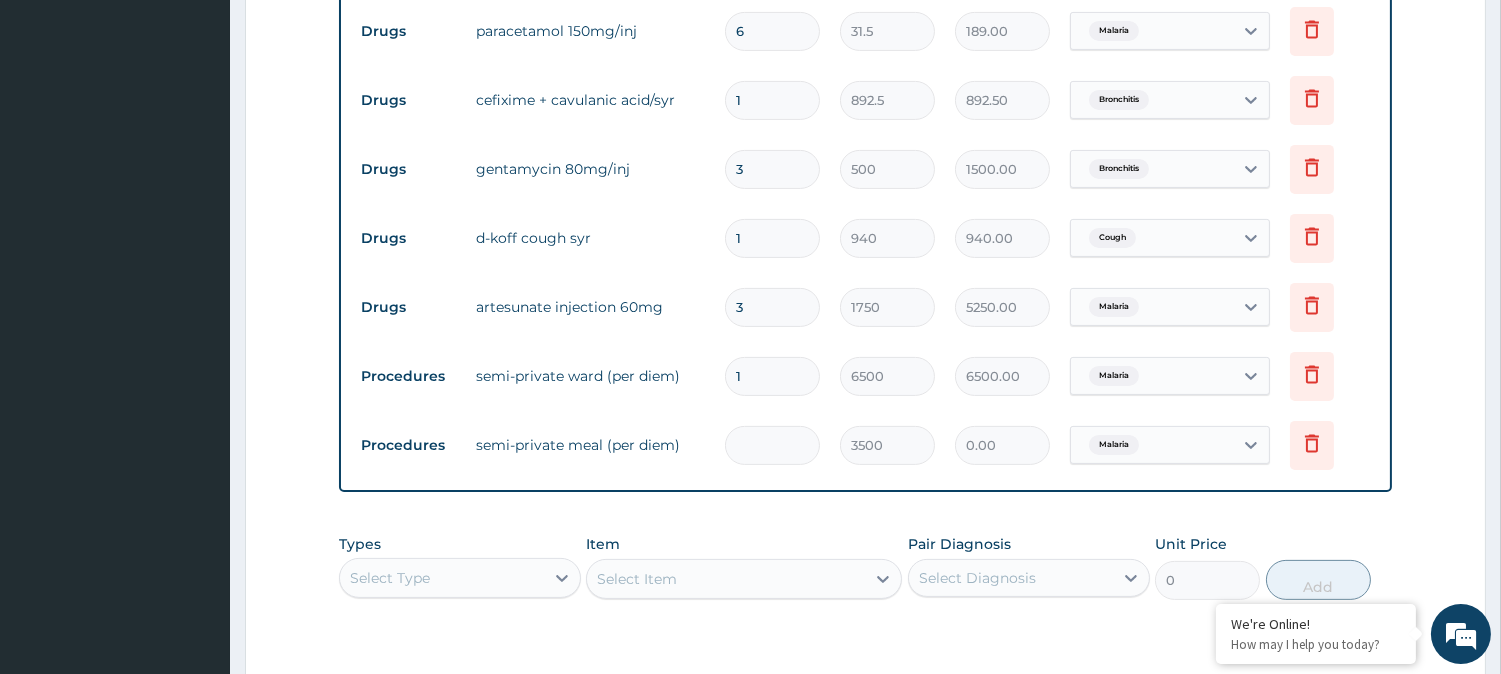 type on "1" 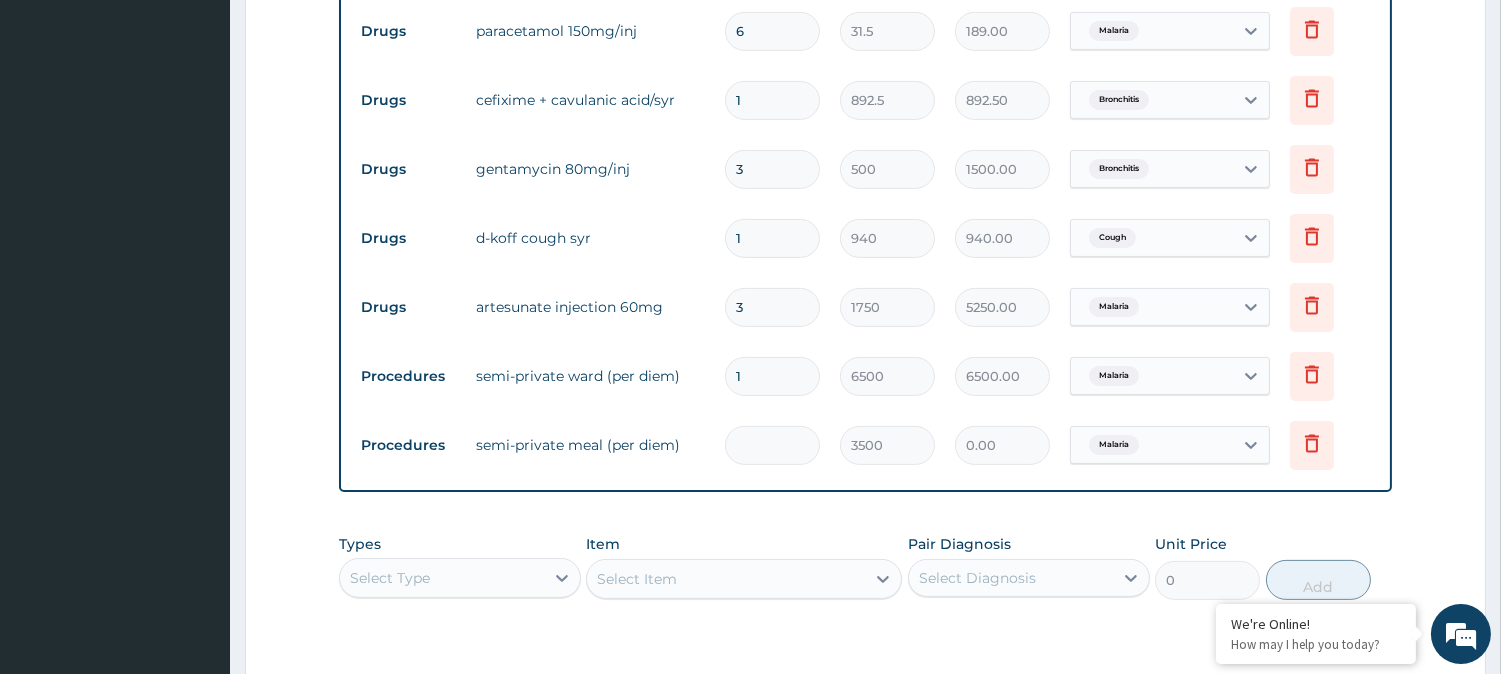 type on "3500.00" 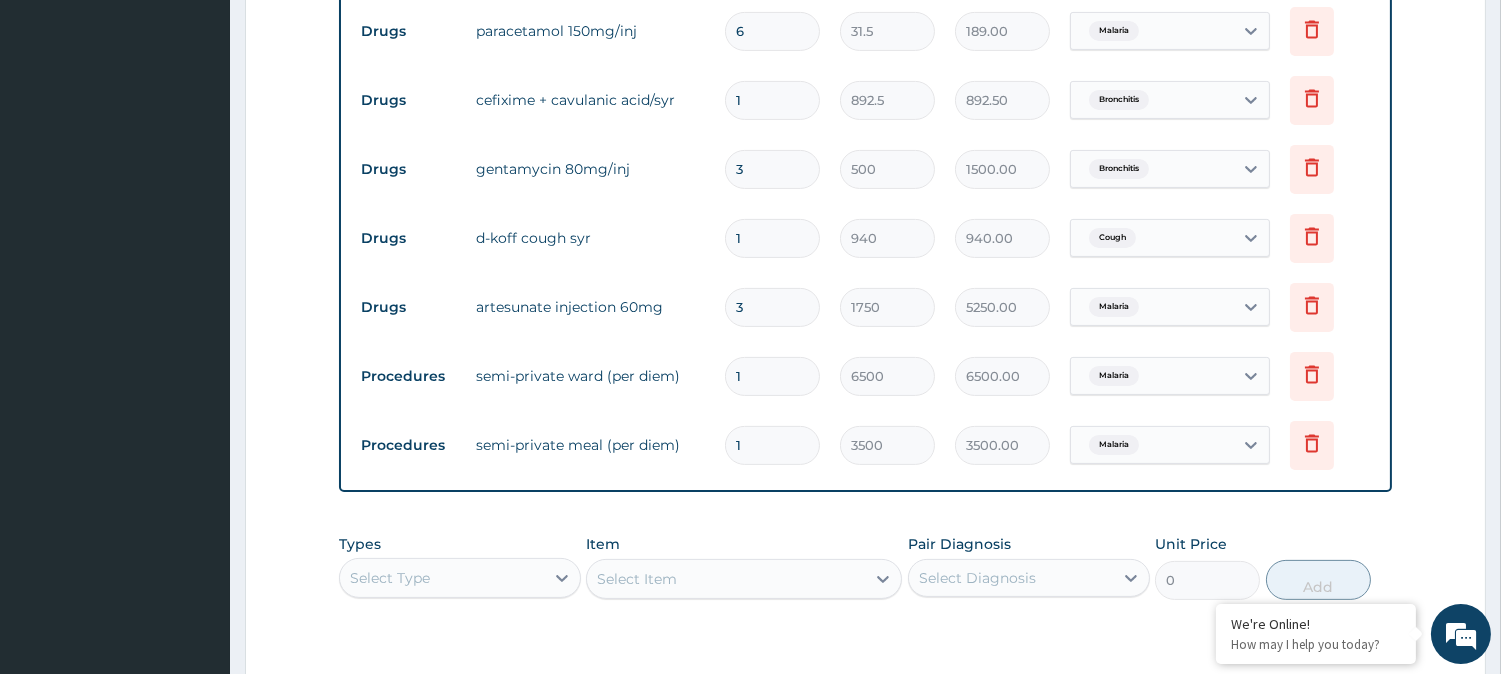 type on "2" 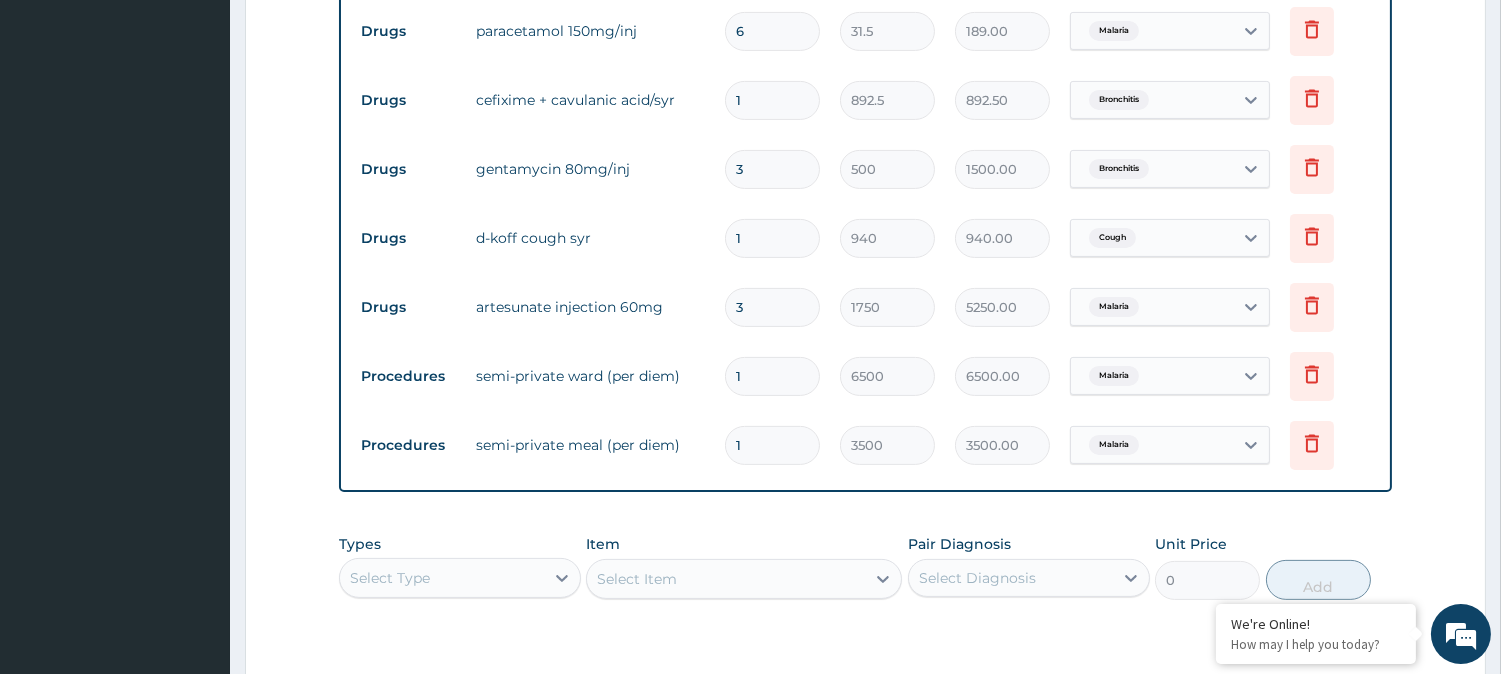 type on "7000.00" 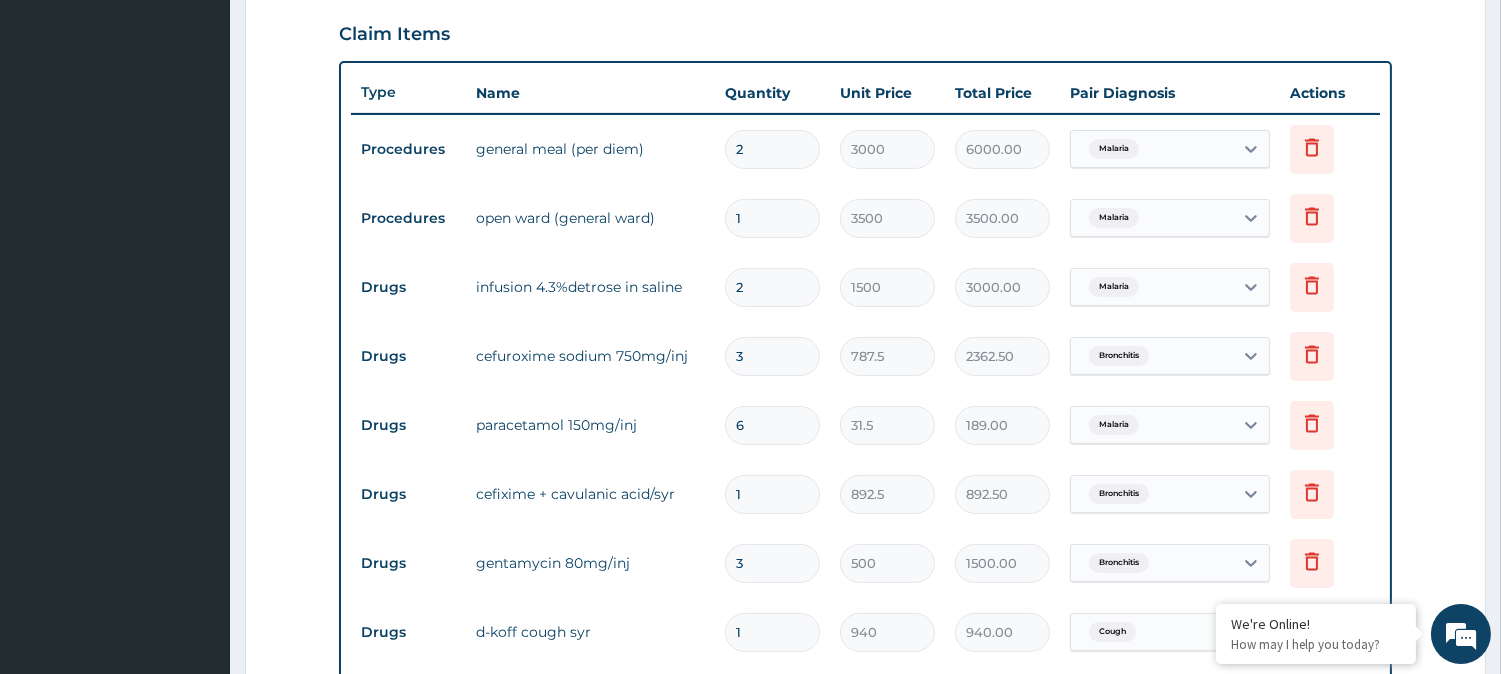 scroll, scrollTop: 633, scrollLeft: 0, axis: vertical 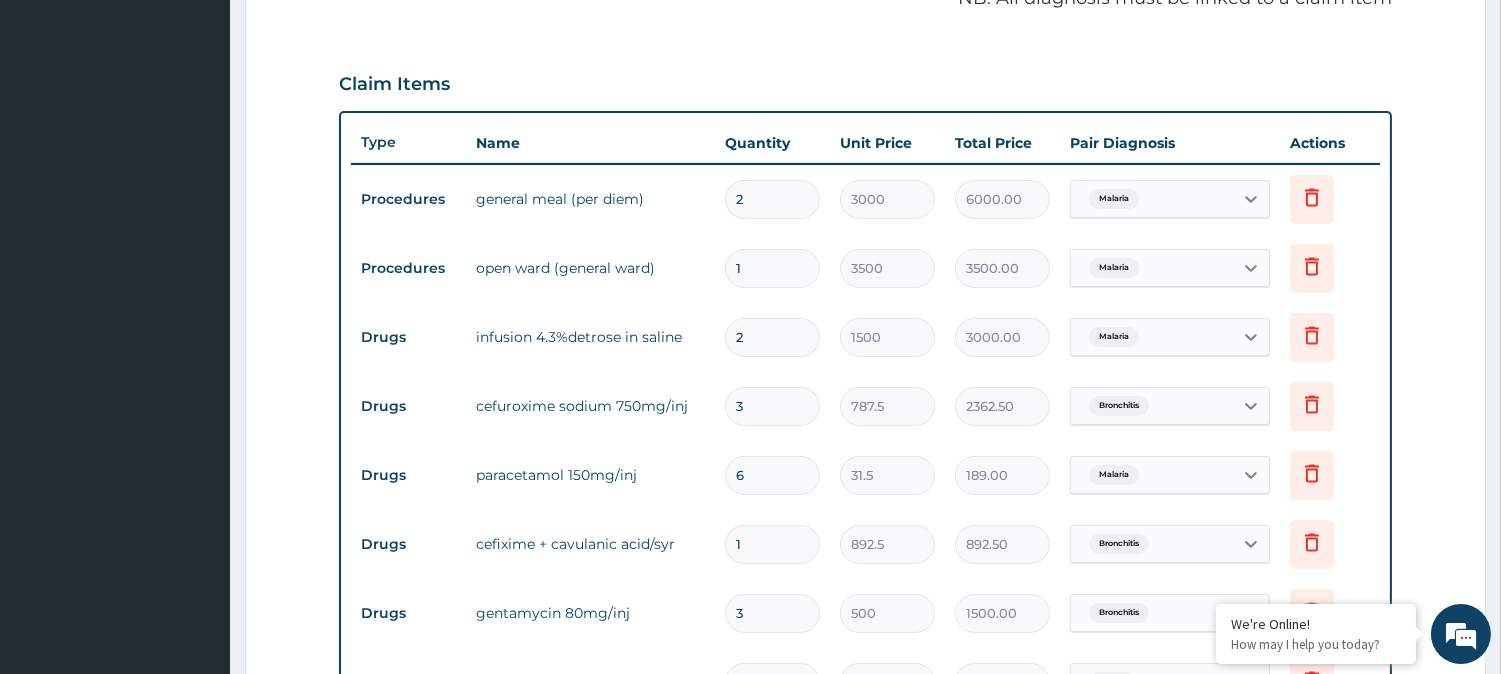 click on "1" at bounding box center (772, 268) 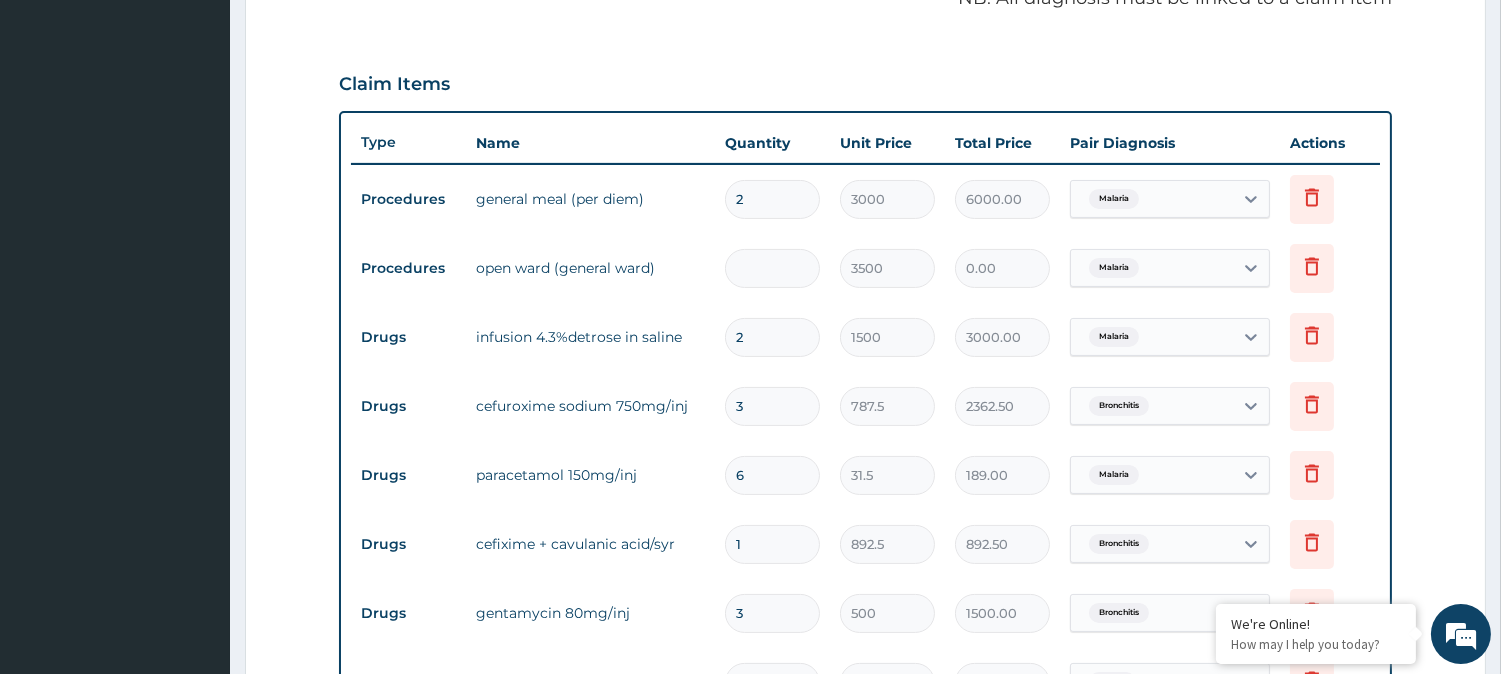 type on "2" 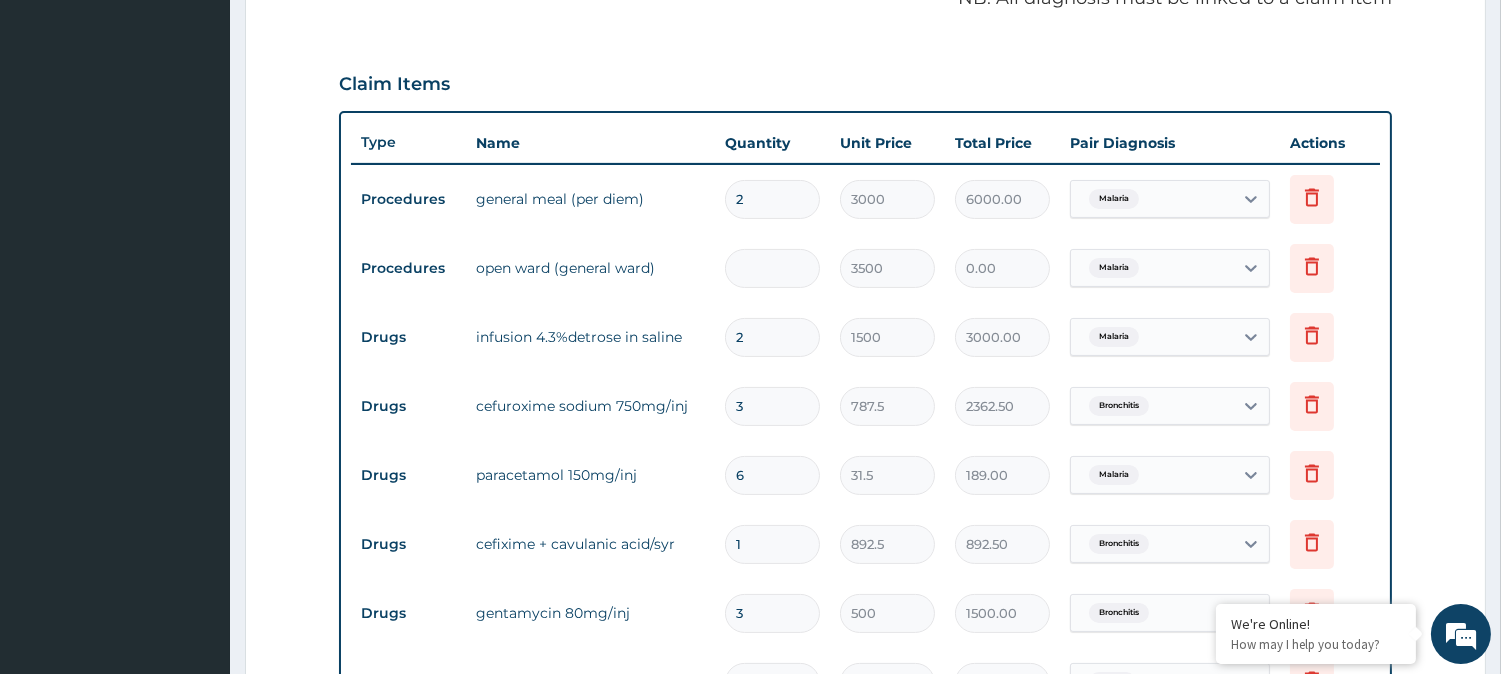 type on "7000.00" 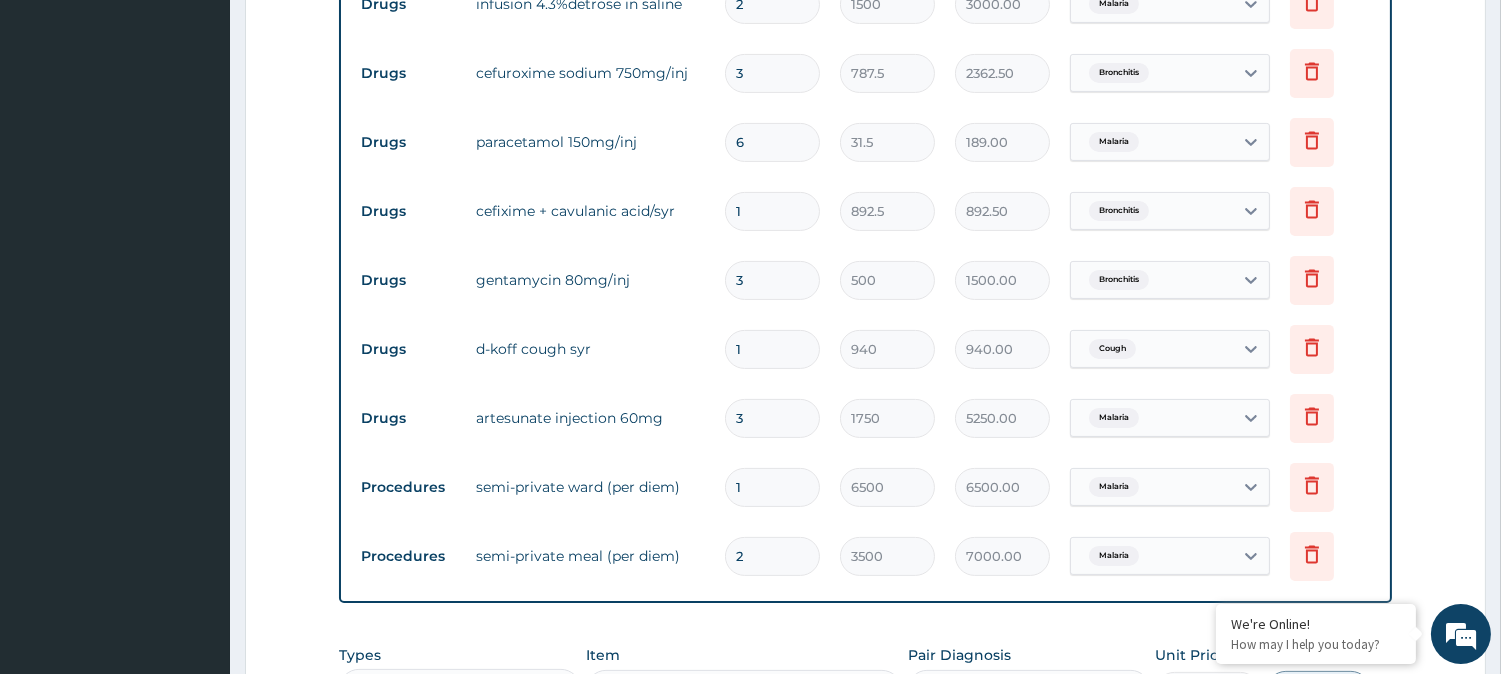 scroll, scrollTop: 1077, scrollLeft: 0, axis: vertical 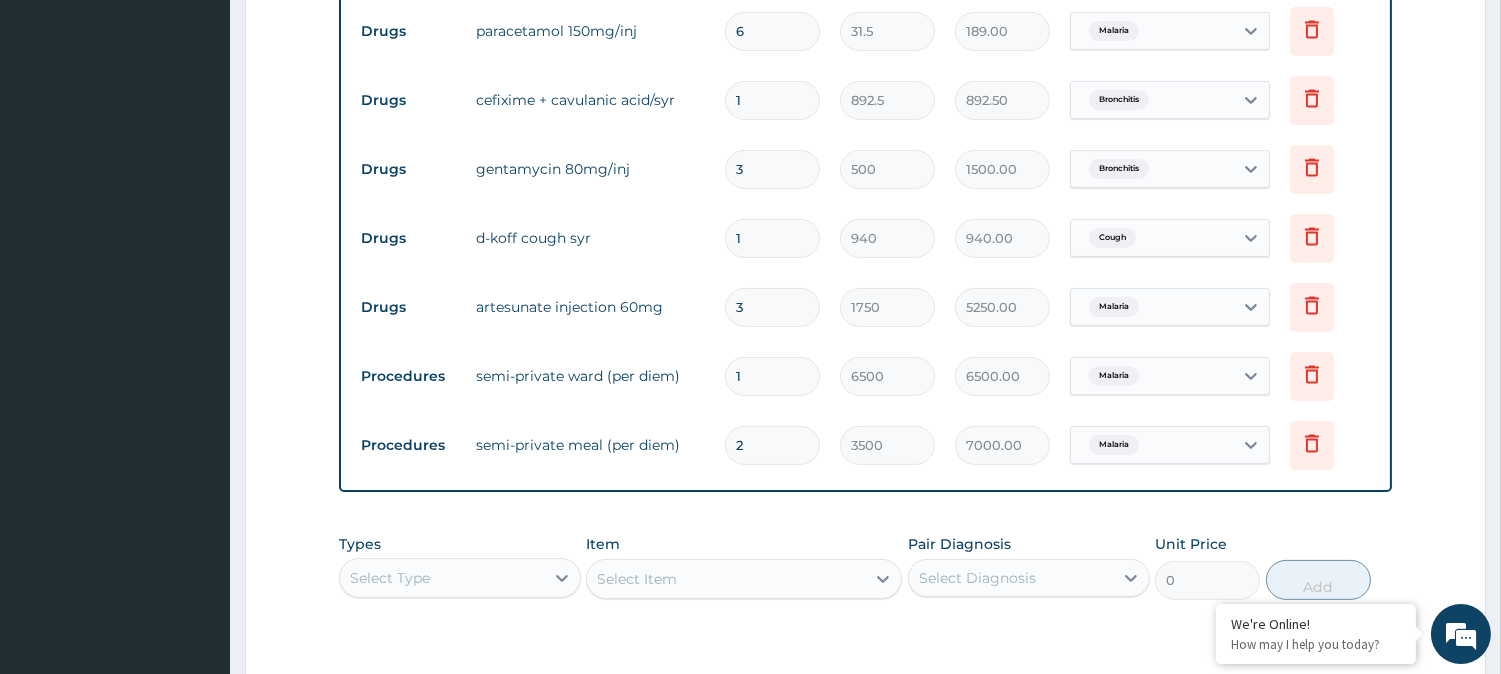 type on "2" 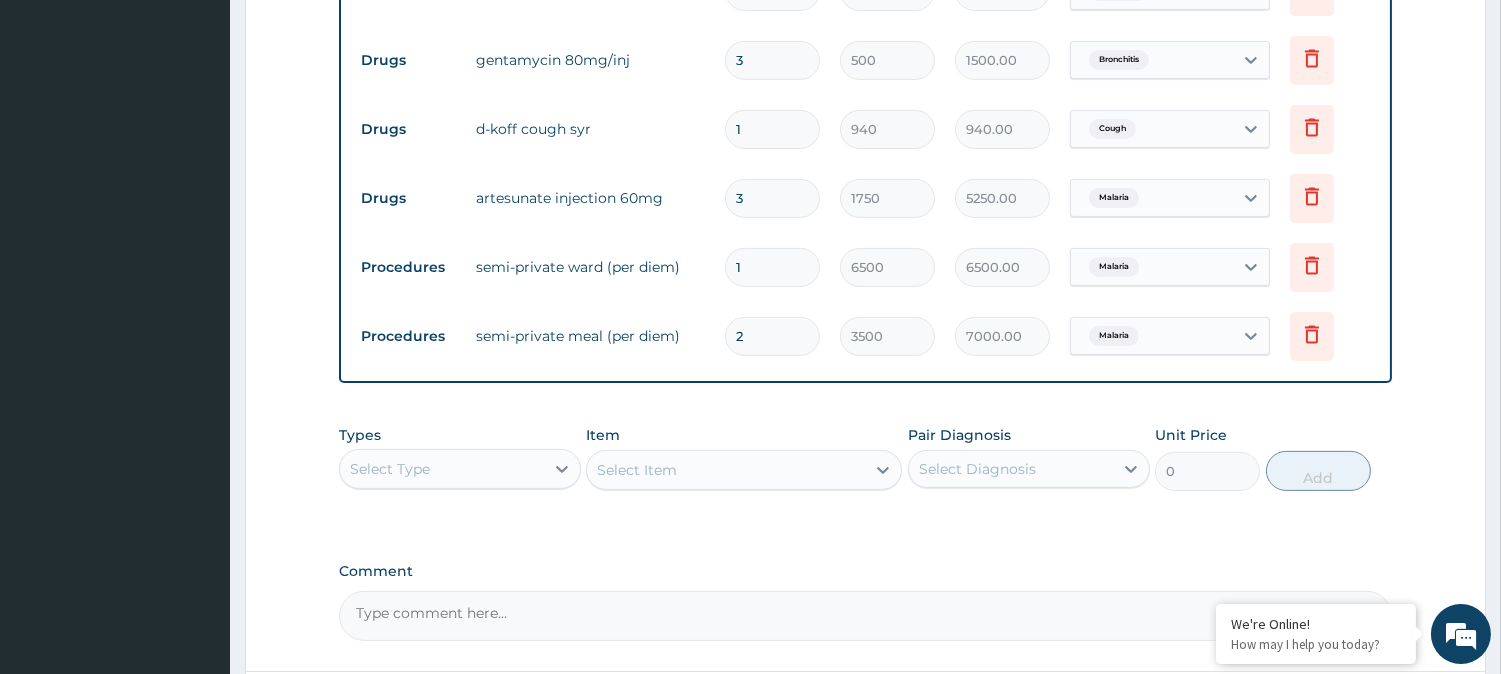scroll, scrollTop: 1300, scrollLeft: 0, axis: vertical 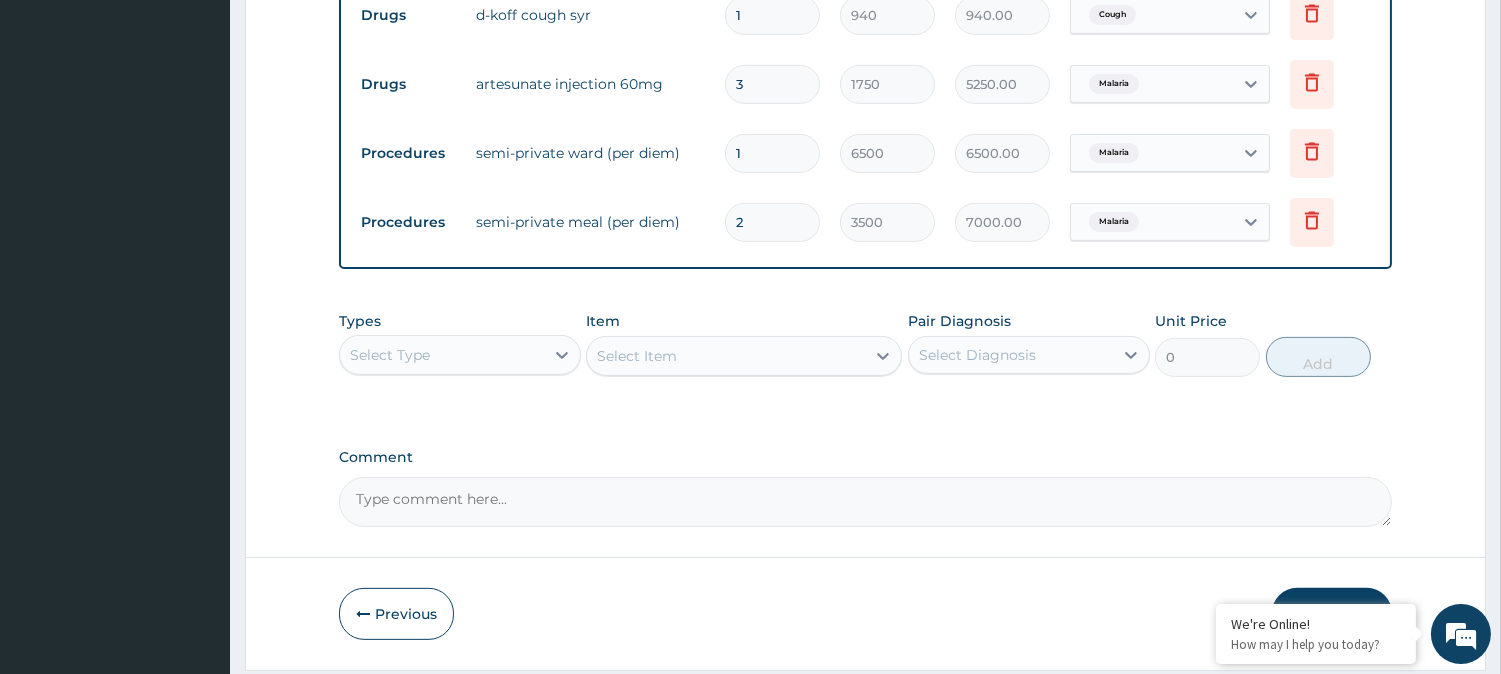 click on "Select Type" at bounding box center [442, 355] 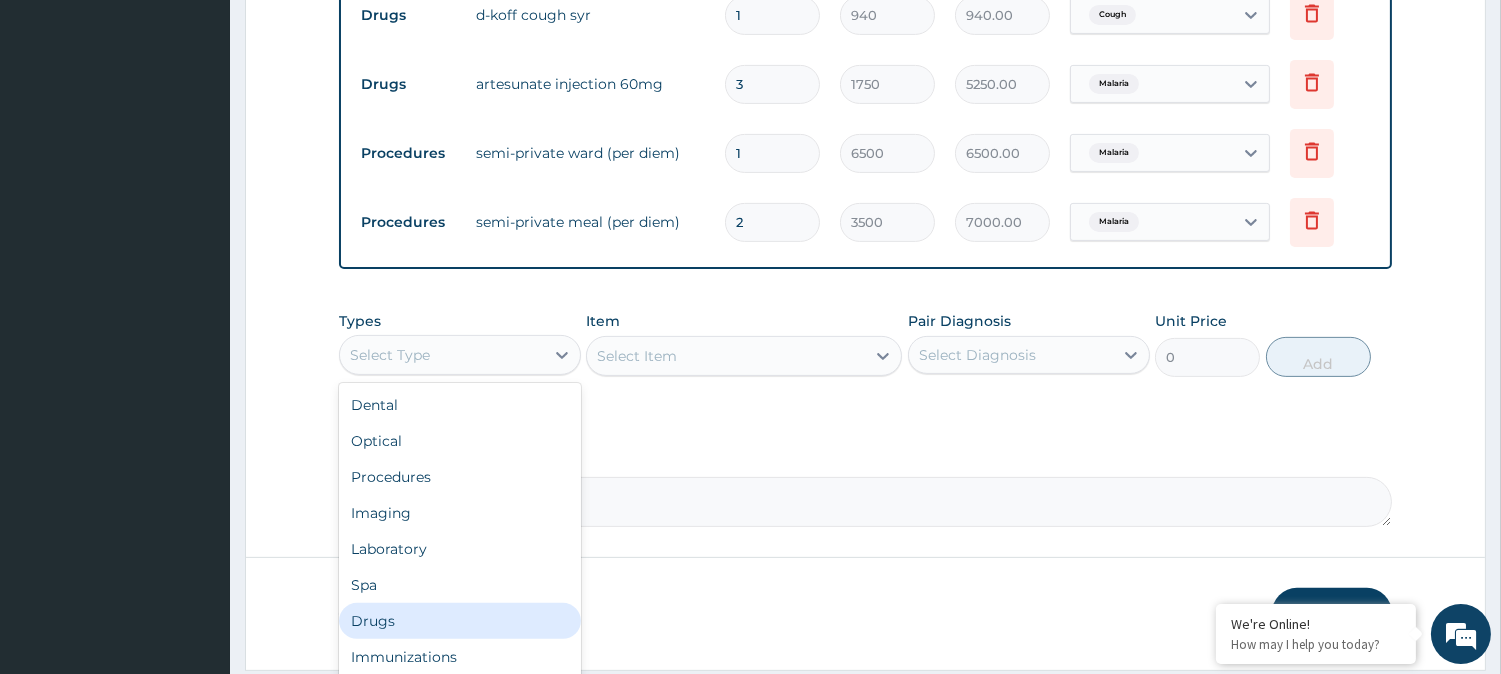 click on "Drugs" at bounding box center (460, 621) 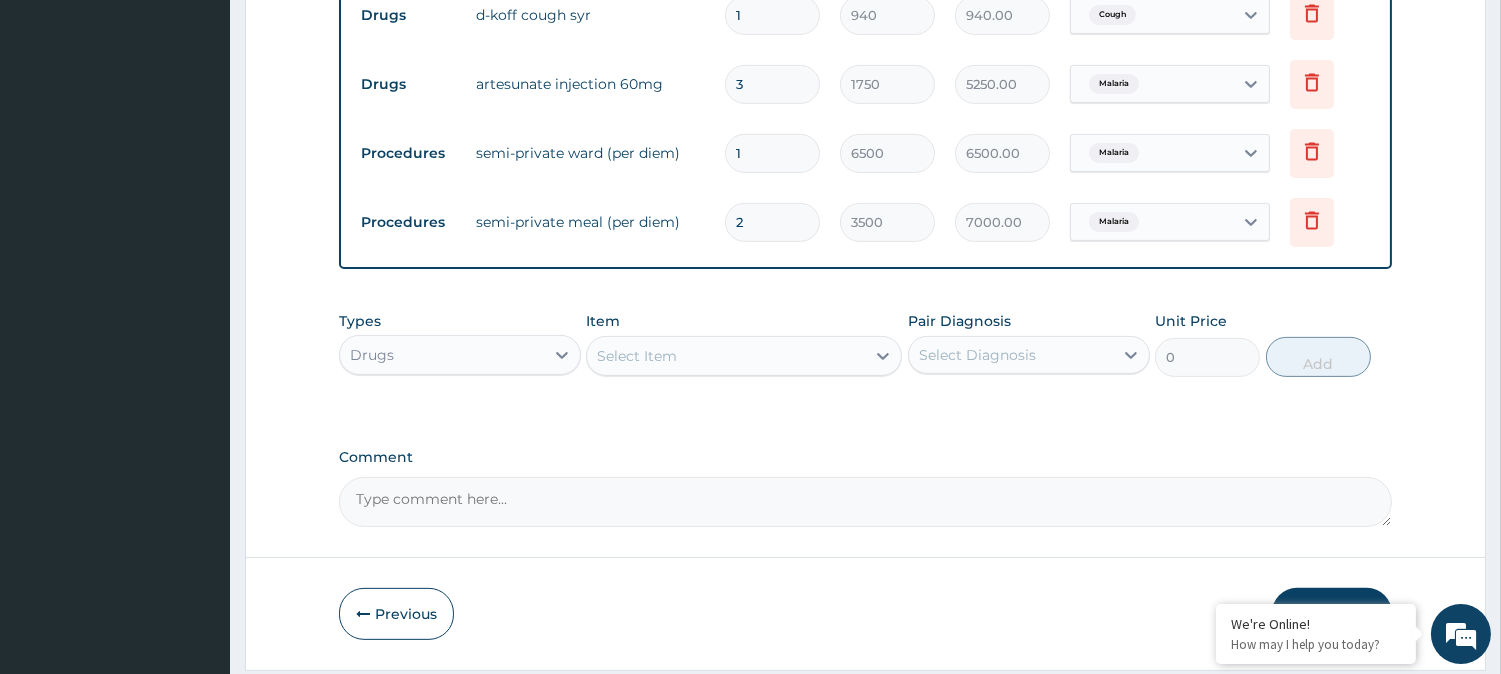 click on "Select Item" at bounding box center (726, 356) 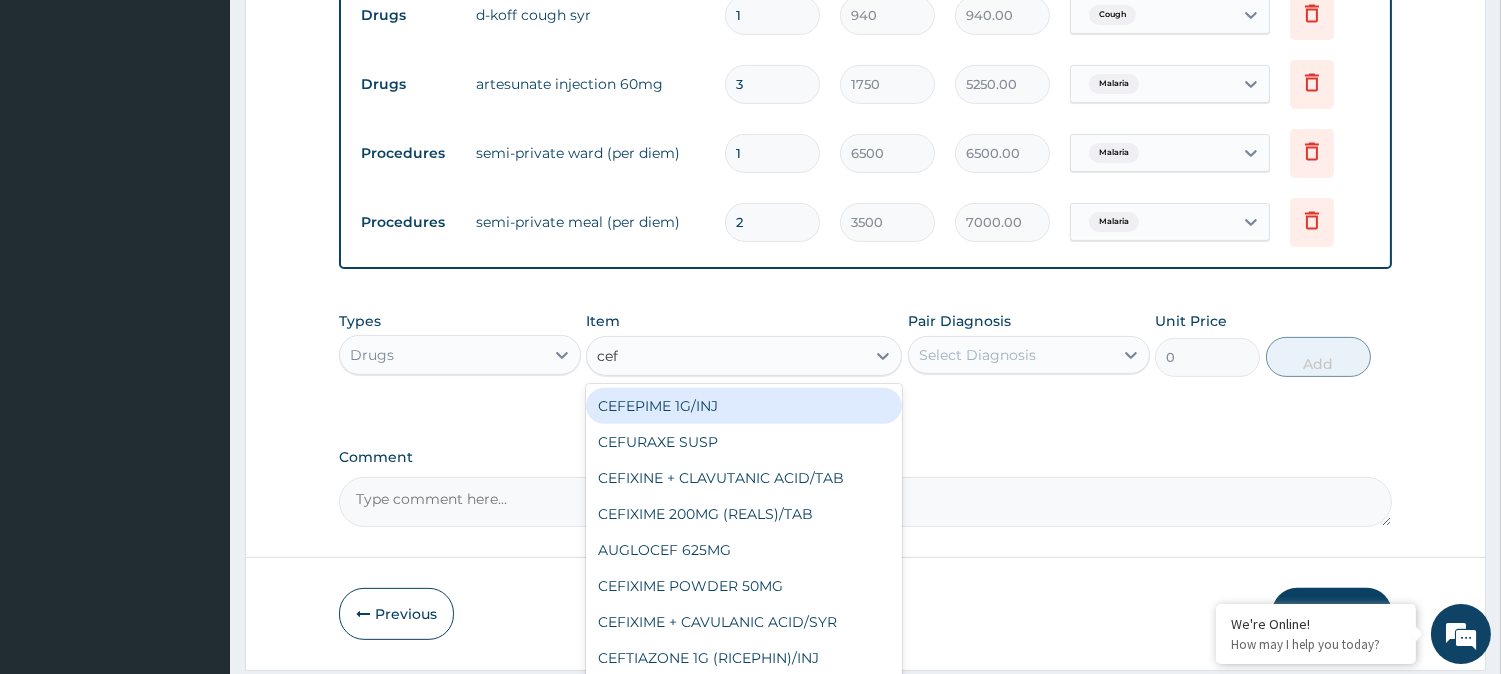 type on "cefi" 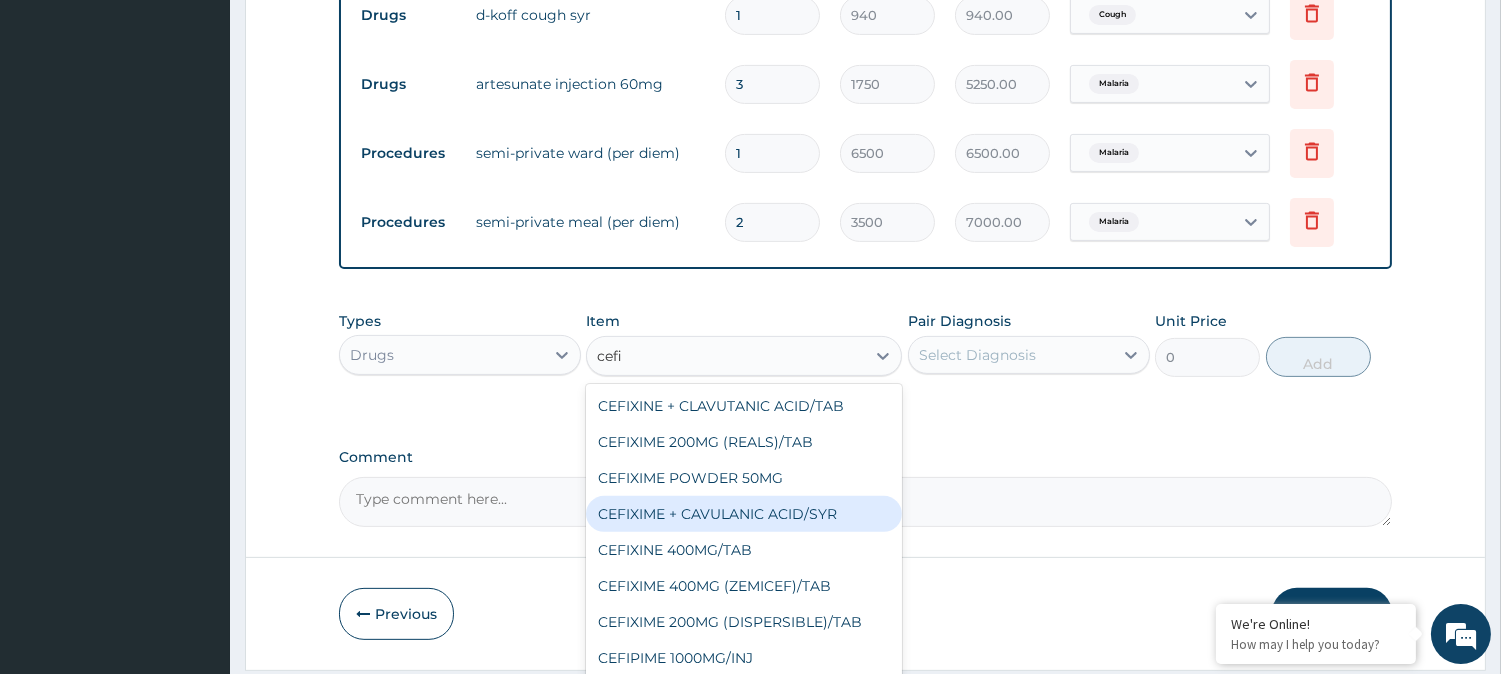 scroll, scrollTop: 67, scrollLeft: 0, axis: vertical 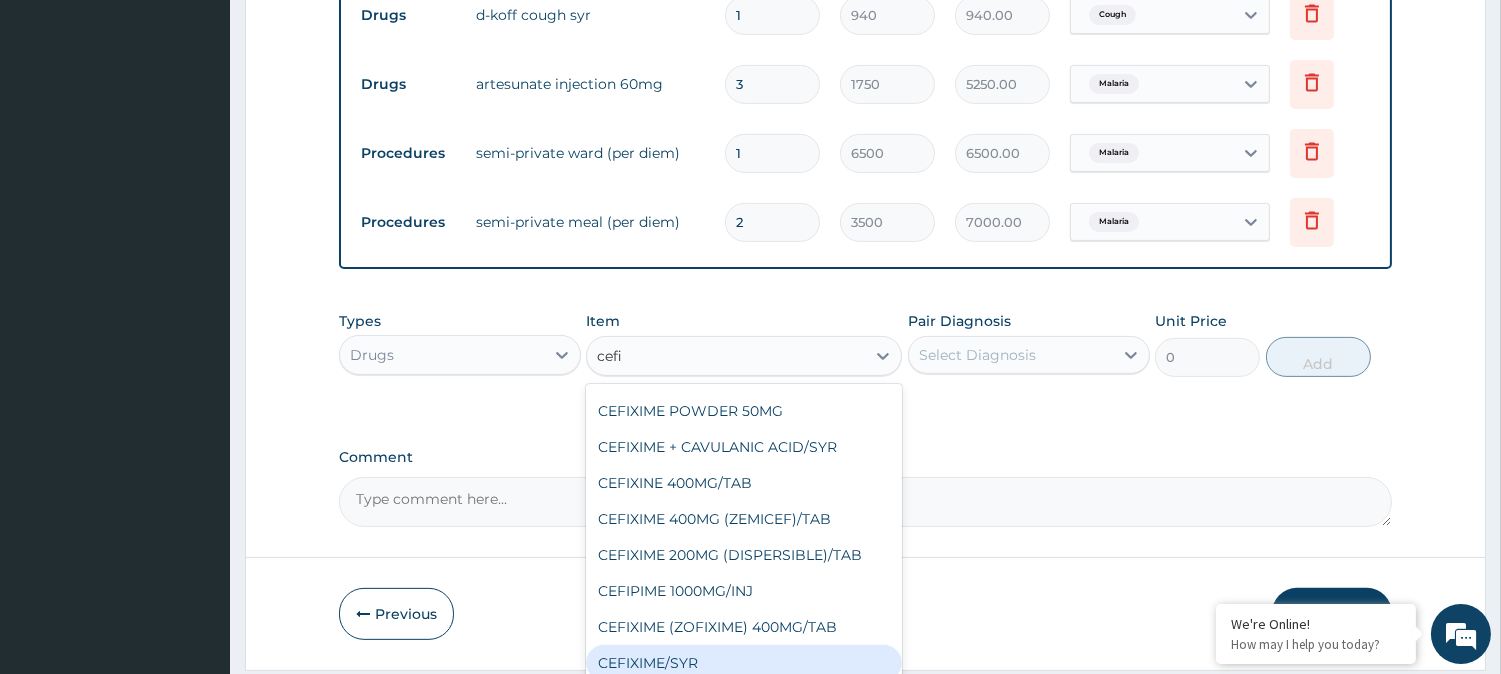 click on "CEFIXIME/SYR" at bounding box center [744, 663] 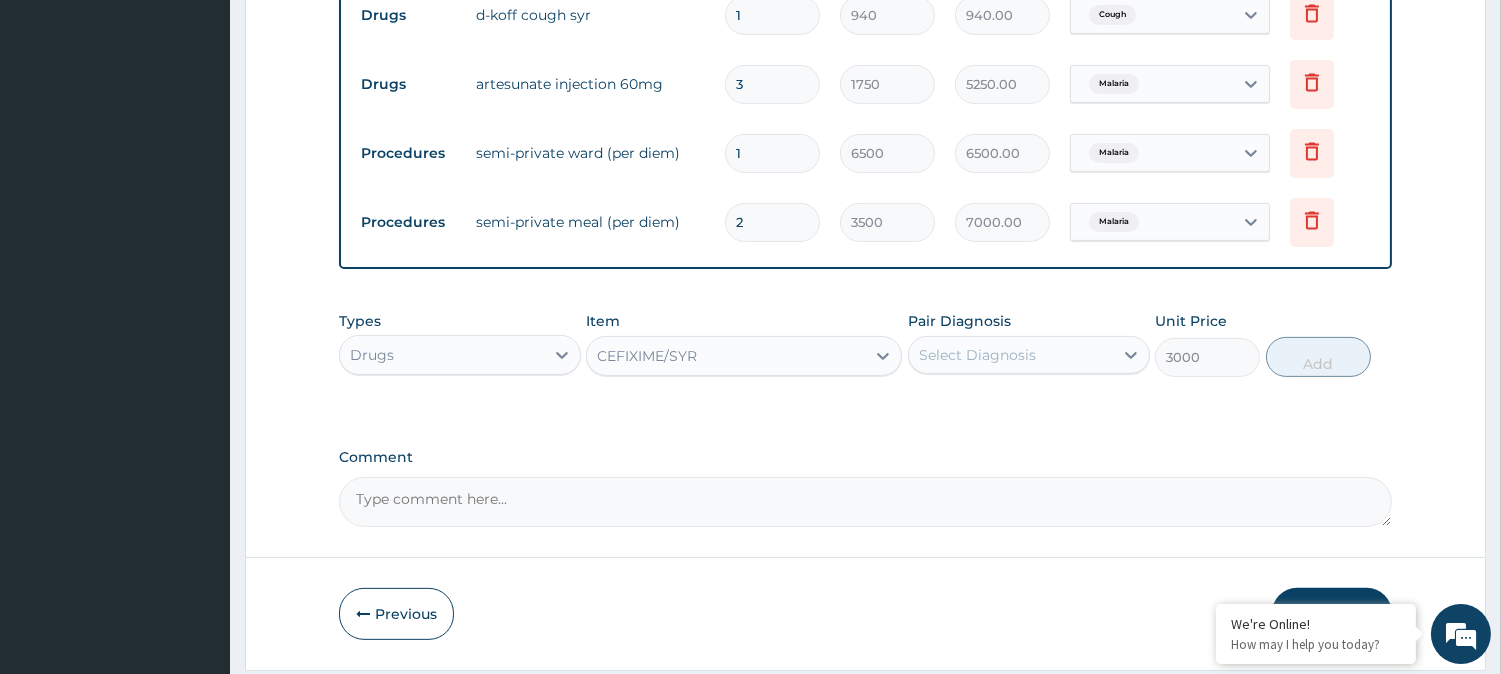 click on "Select Diagnosis" at bounding box center [1011, 355] 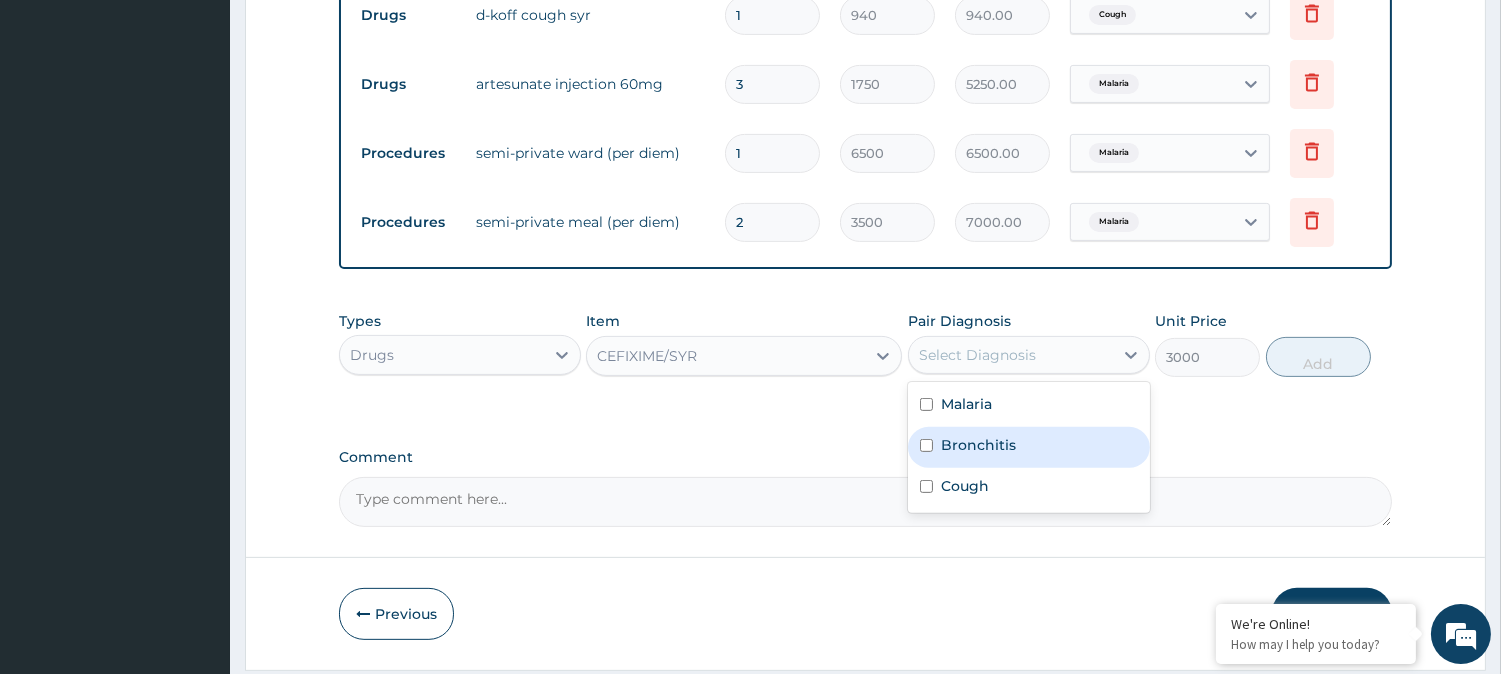 click at bounding box center (926, 445) 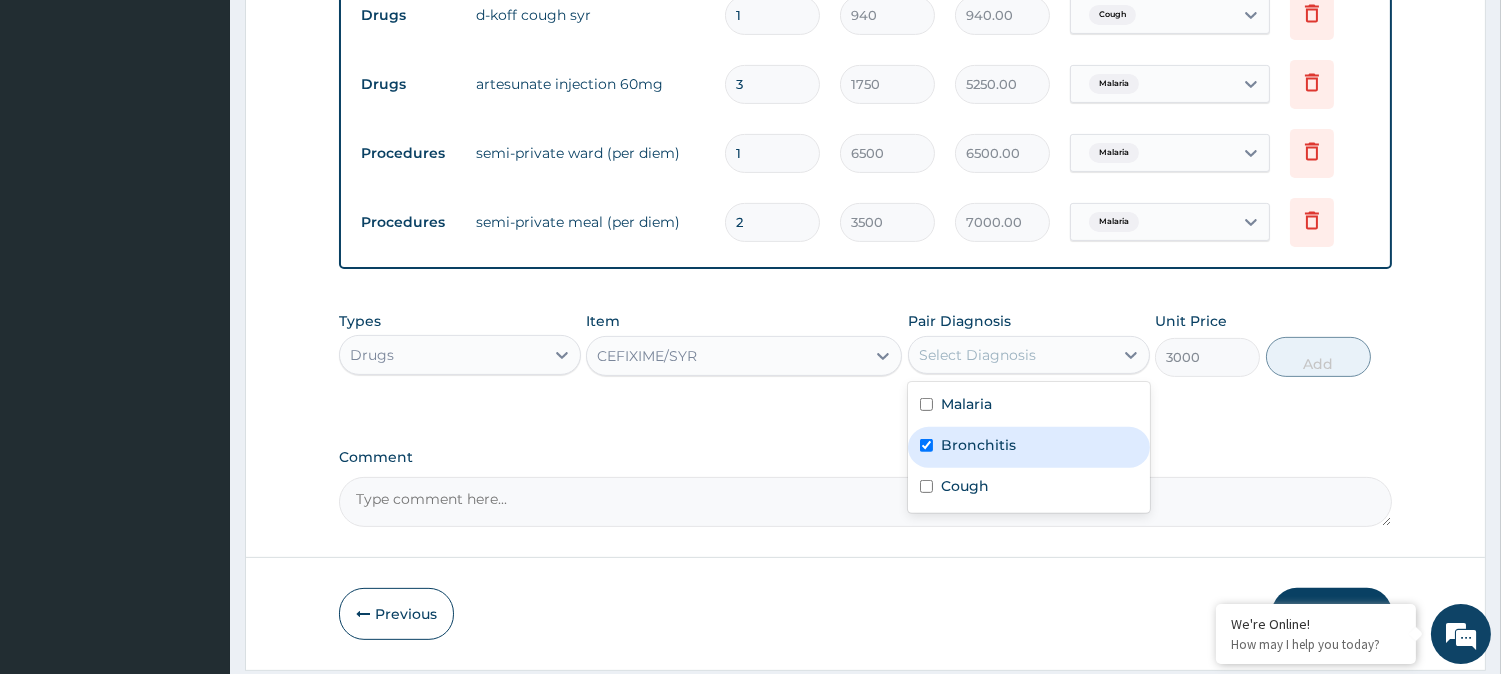 checkbox on "true" 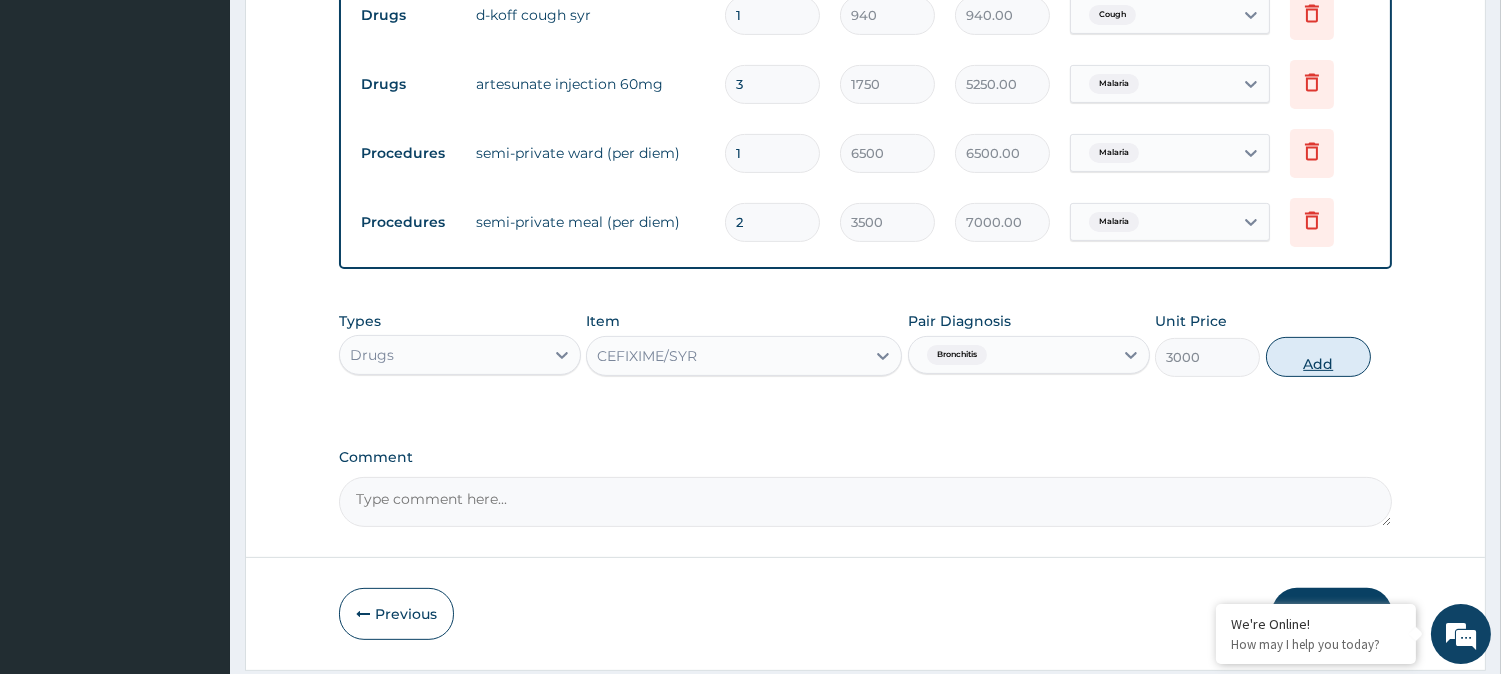 click on "Add" at bounding box center (1318, 357) 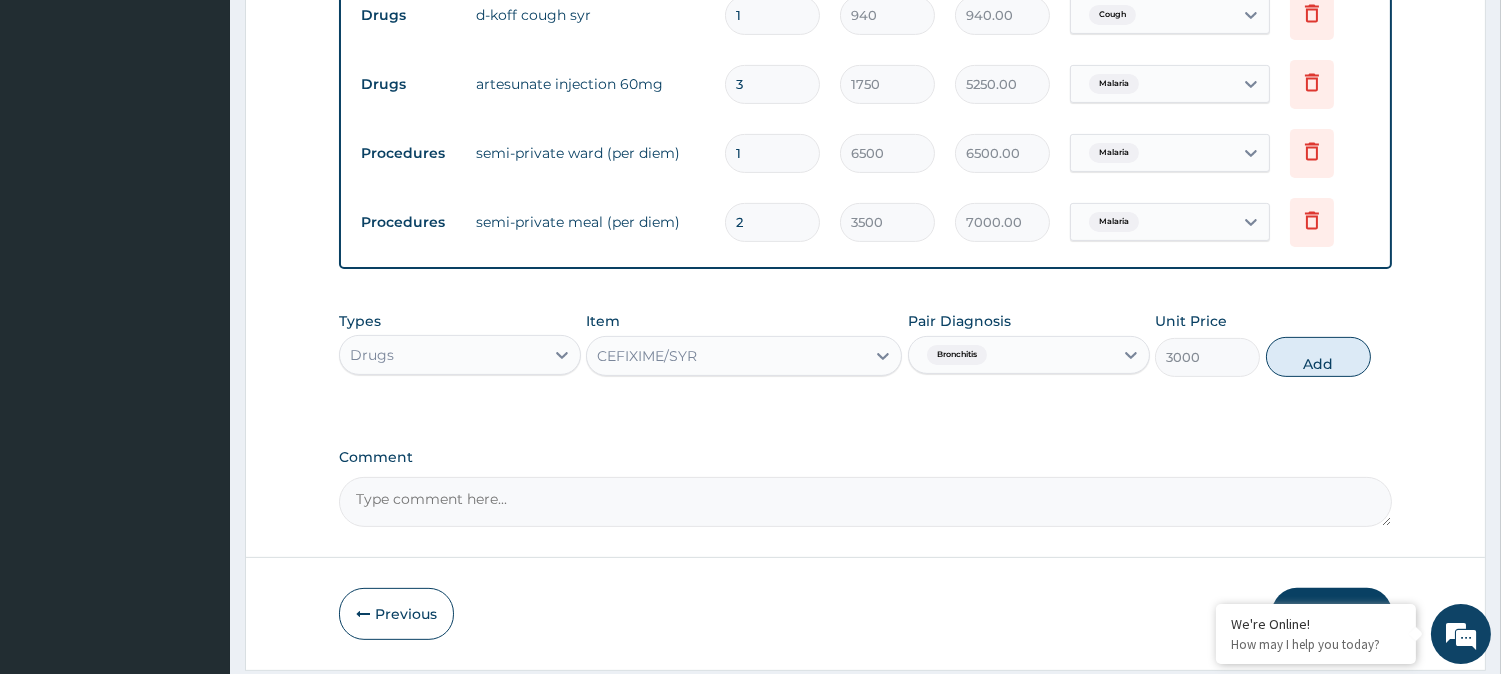 type on "0" 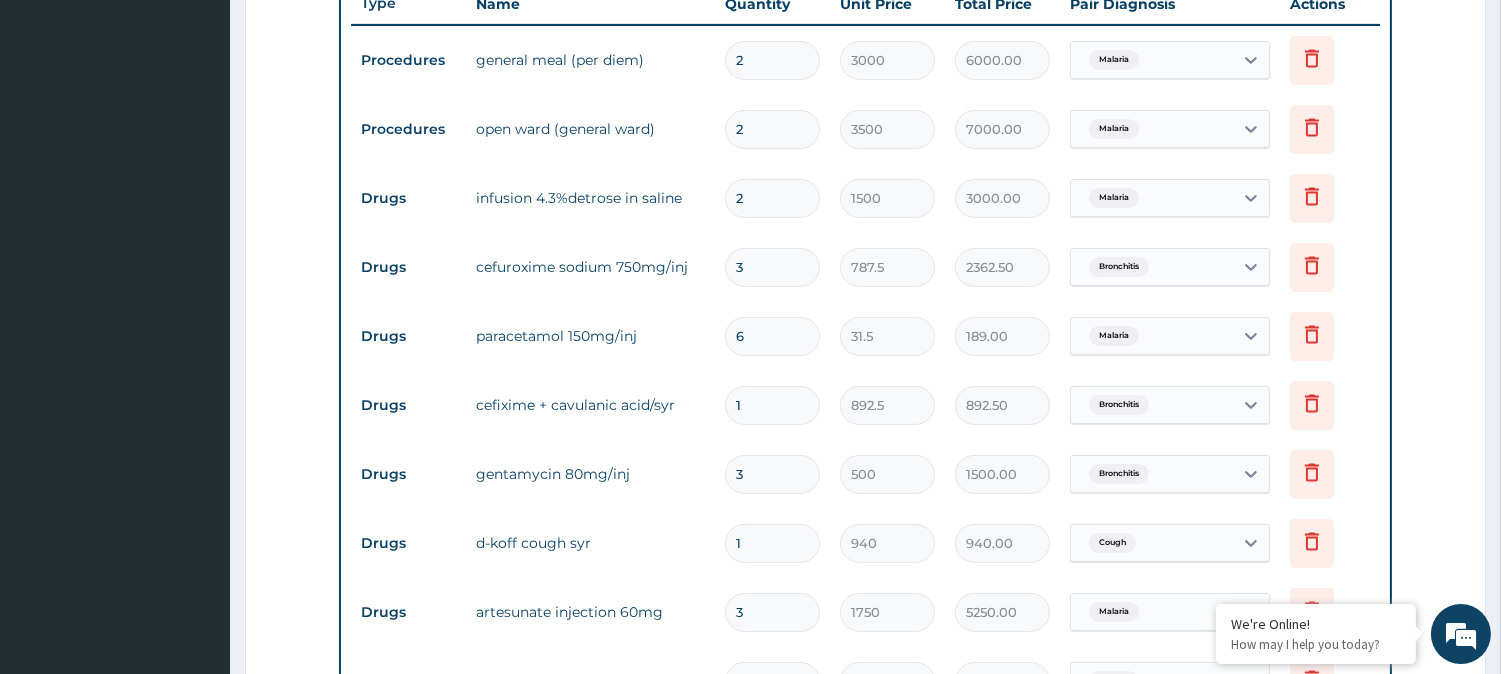 scroll, scrollTop: 744, scrollLeft: 0, axis: vertical 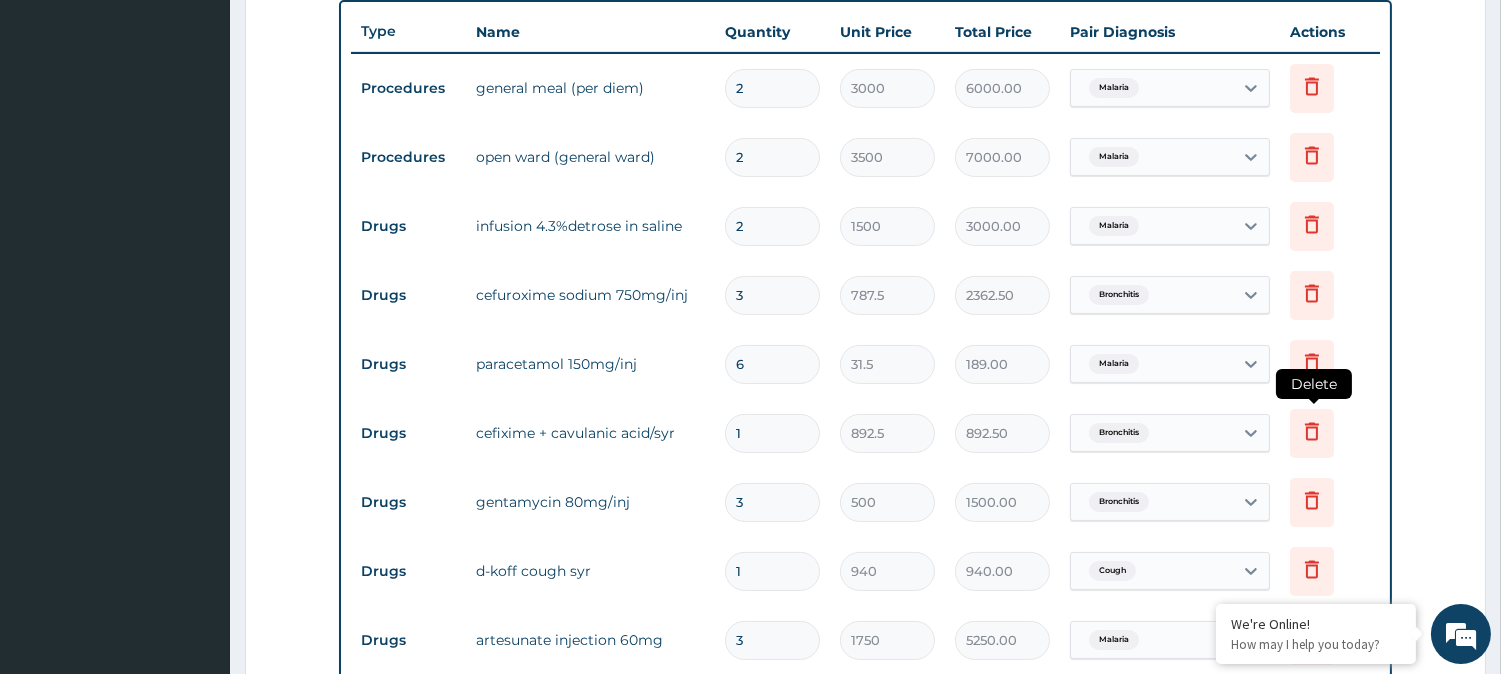 click 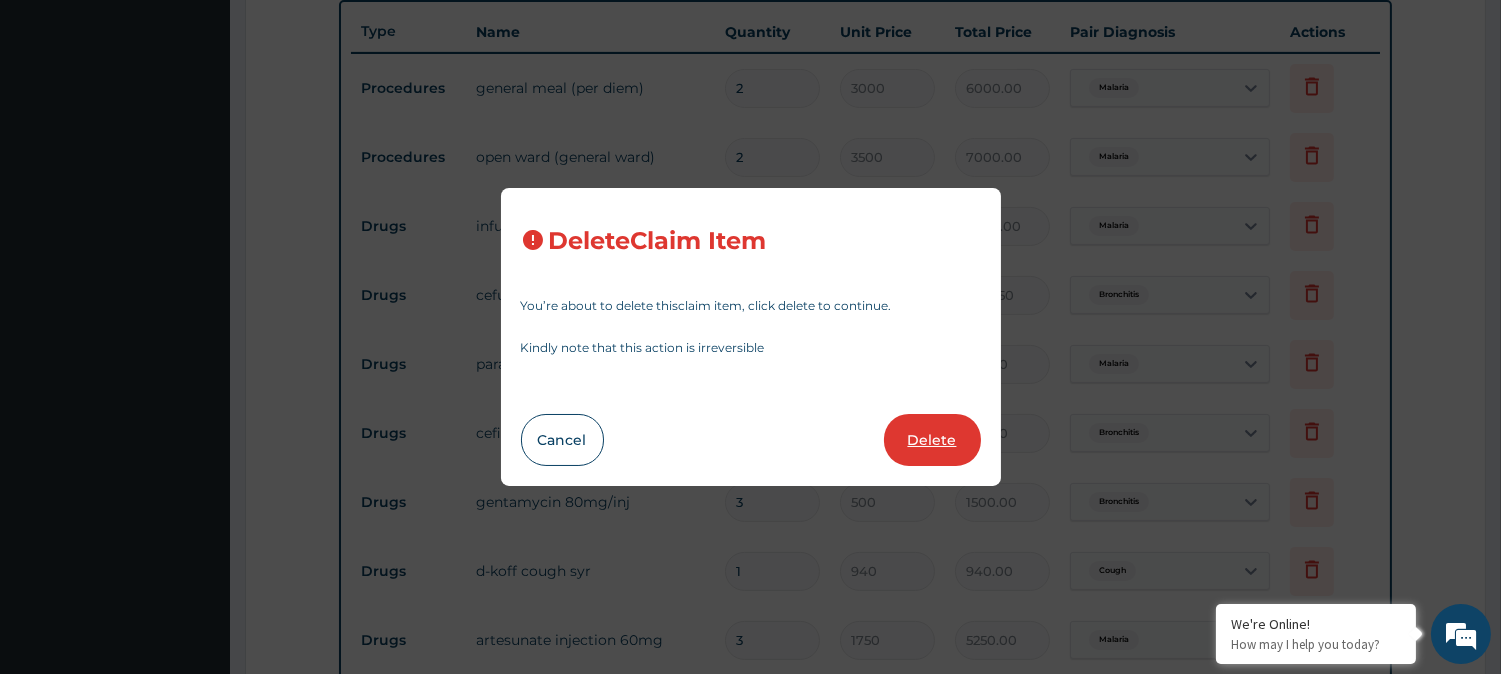 click on "Delete" at bounding box center (932, 440) 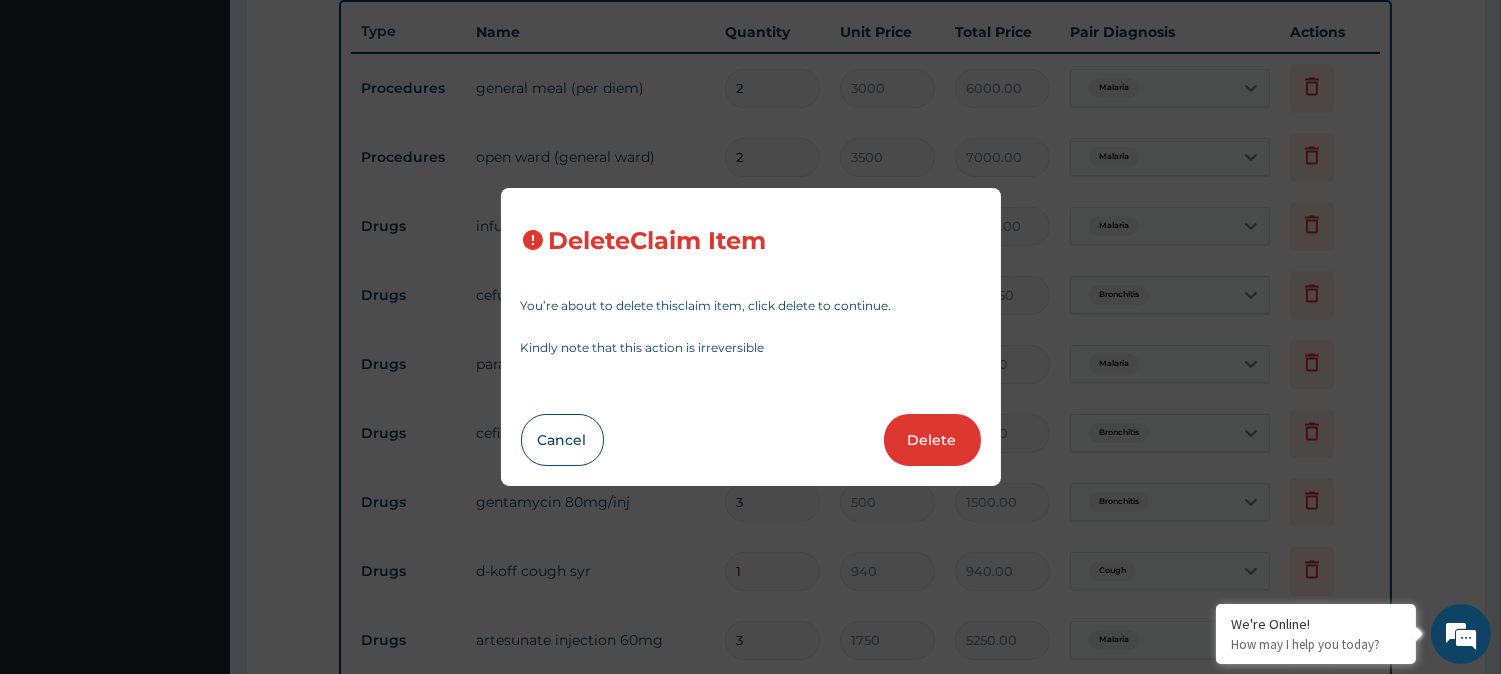 type on "3" 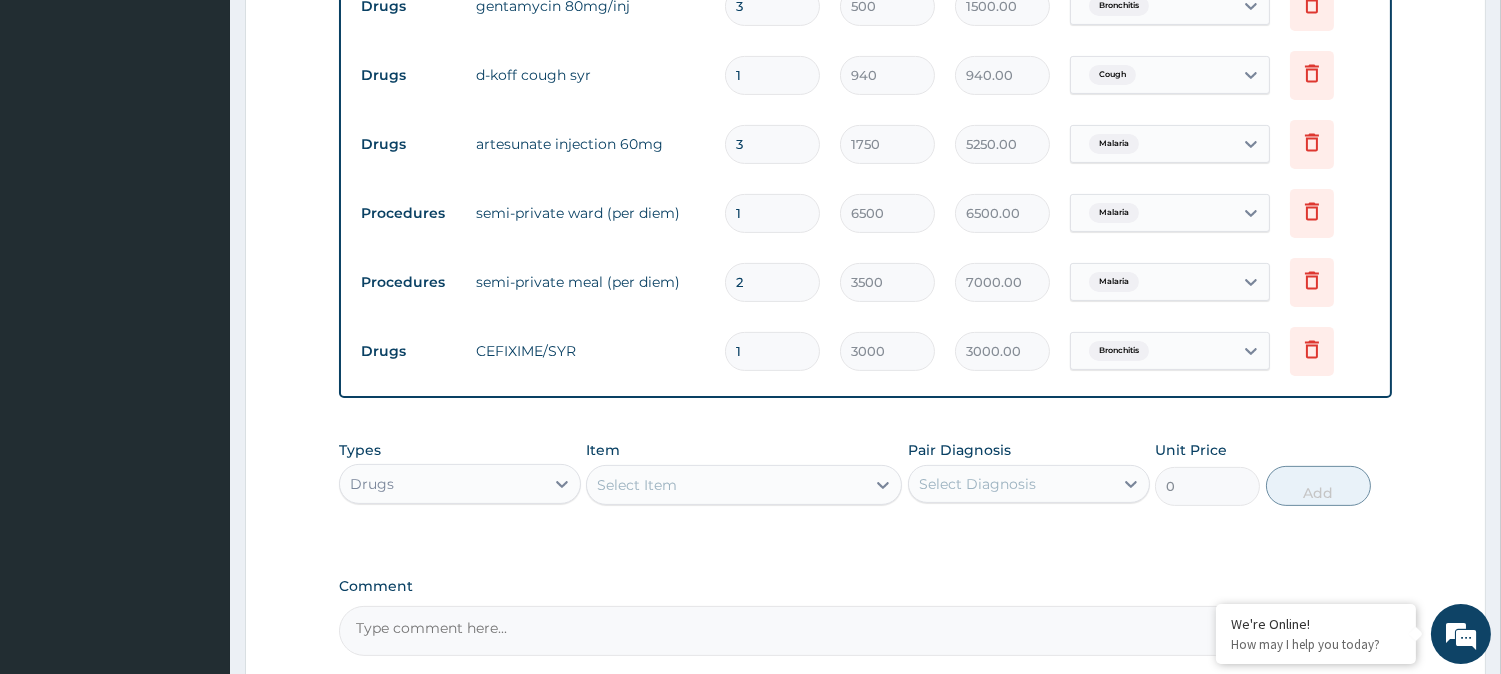 scroll, scrollTop: 1300, scrollLeft: 0, axis: vertical 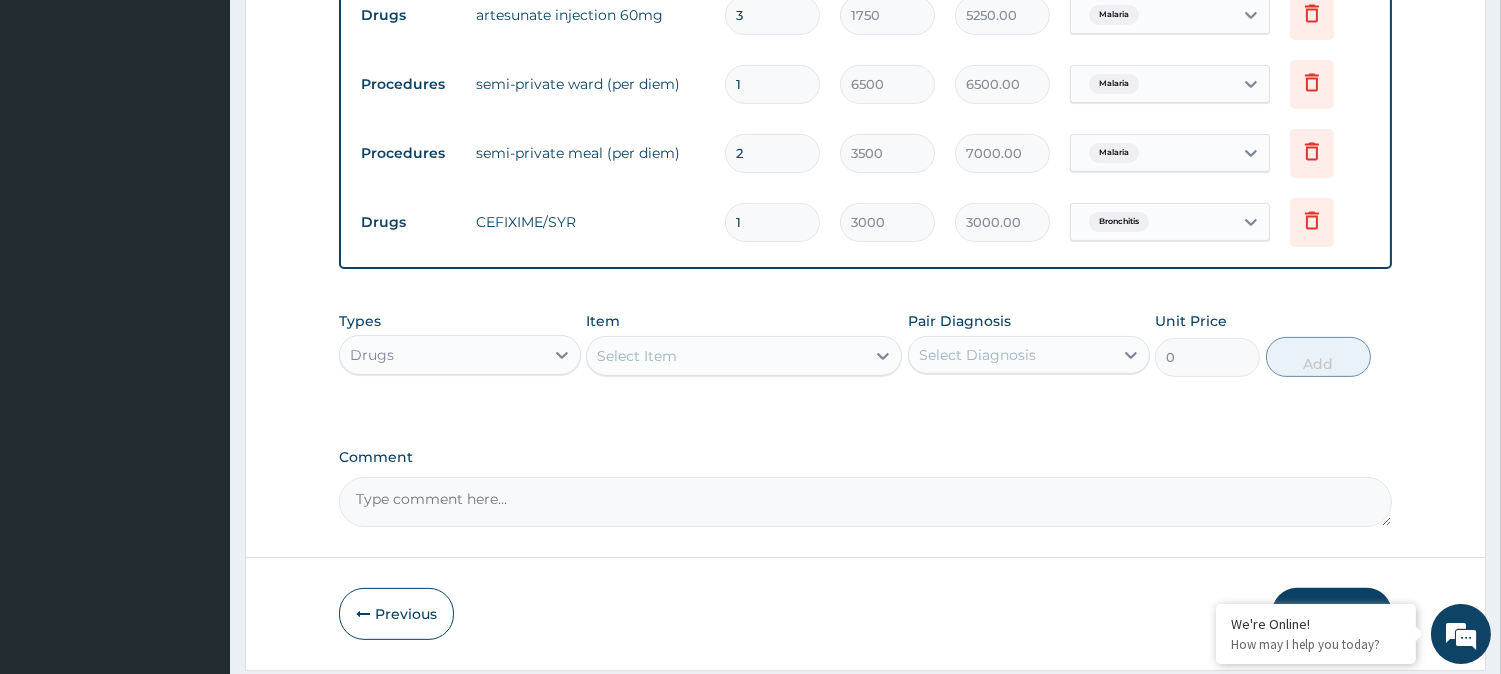 click on "Select Item" at bounding box center (637, 356) 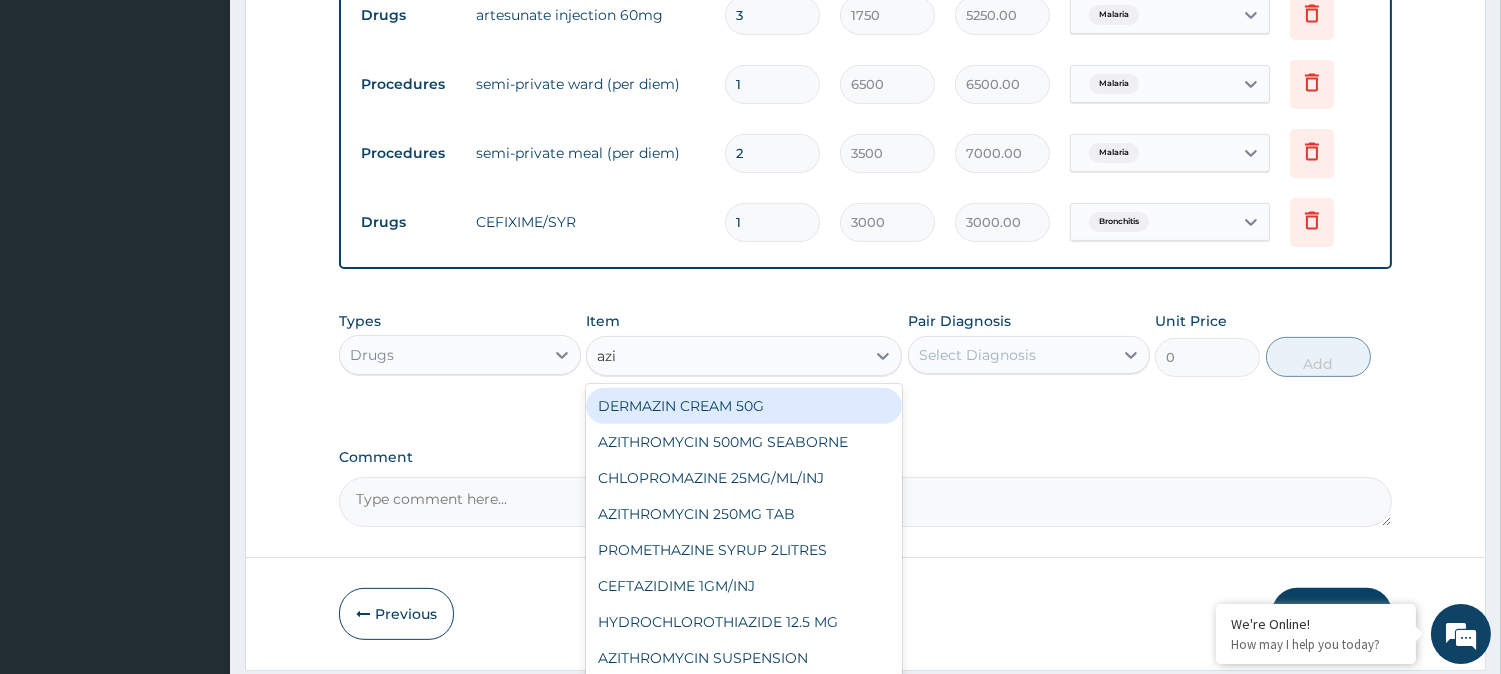 type on "azit" 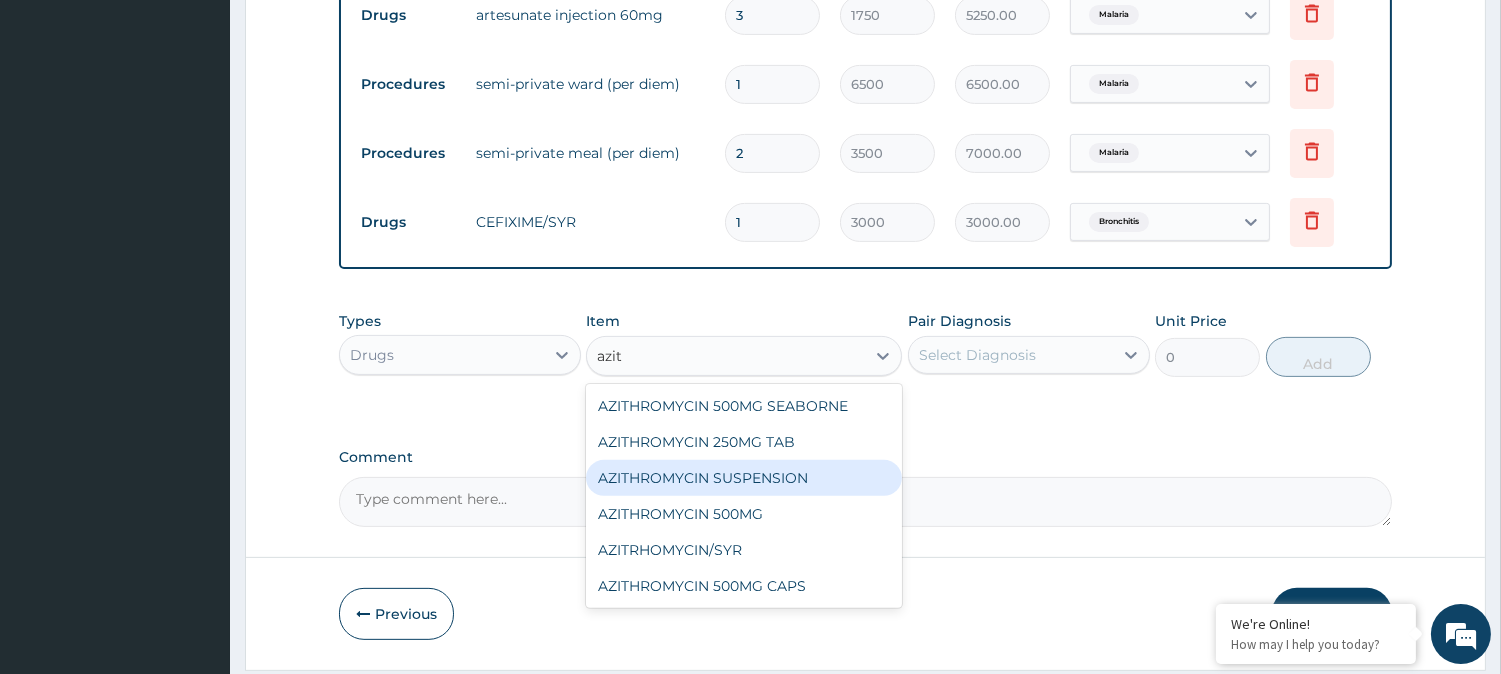 click on "AZITHROMYCIN SUSPENSION" at bounding box center [744, 478] 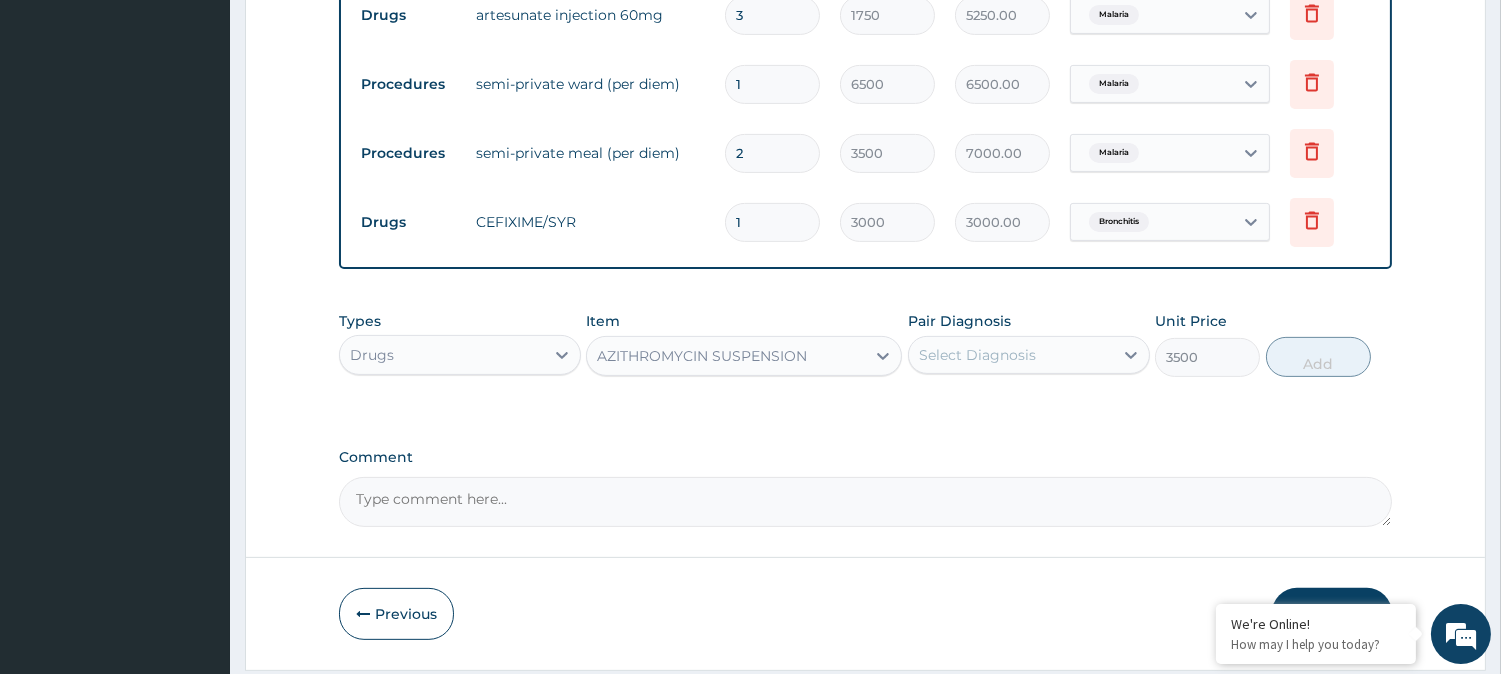 click on "Select Diagnosis" at bounding box center [977, 355] 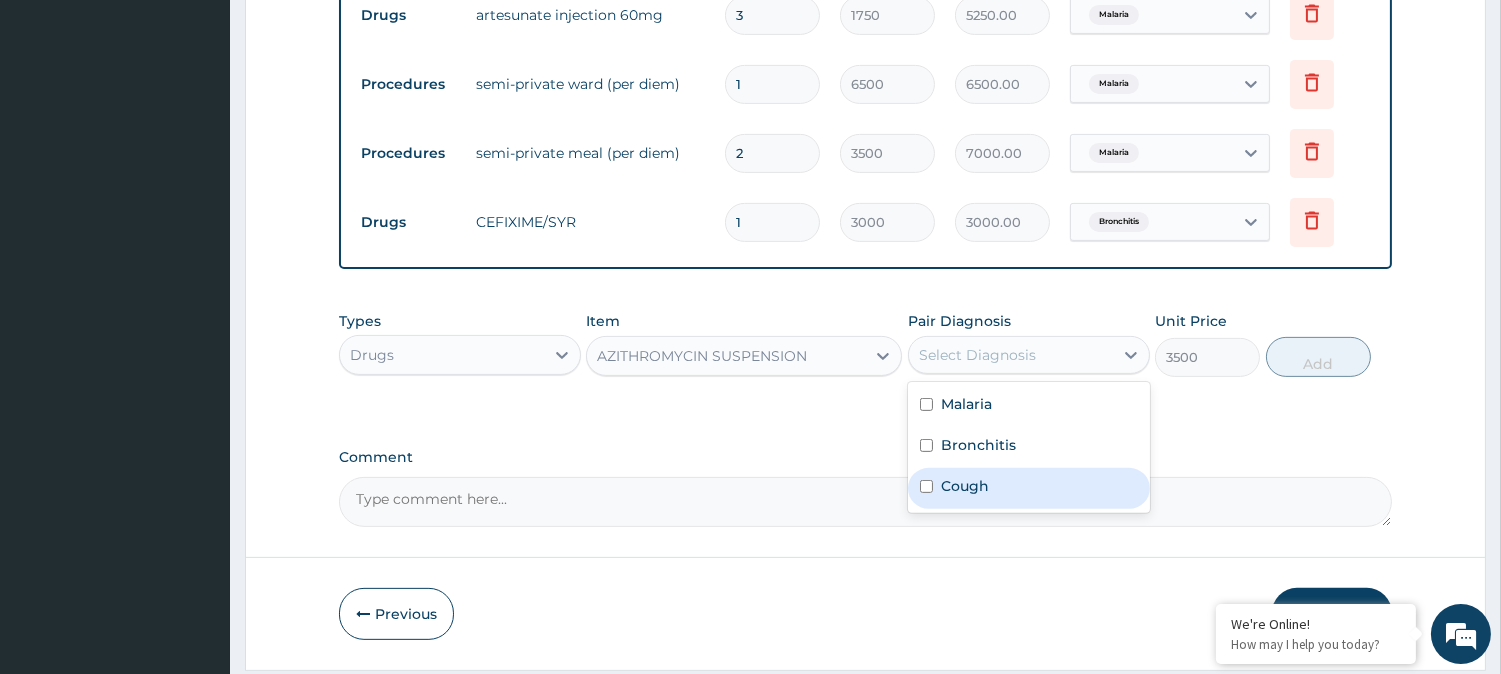 click on "Cough" at bounding box center [965, 486] 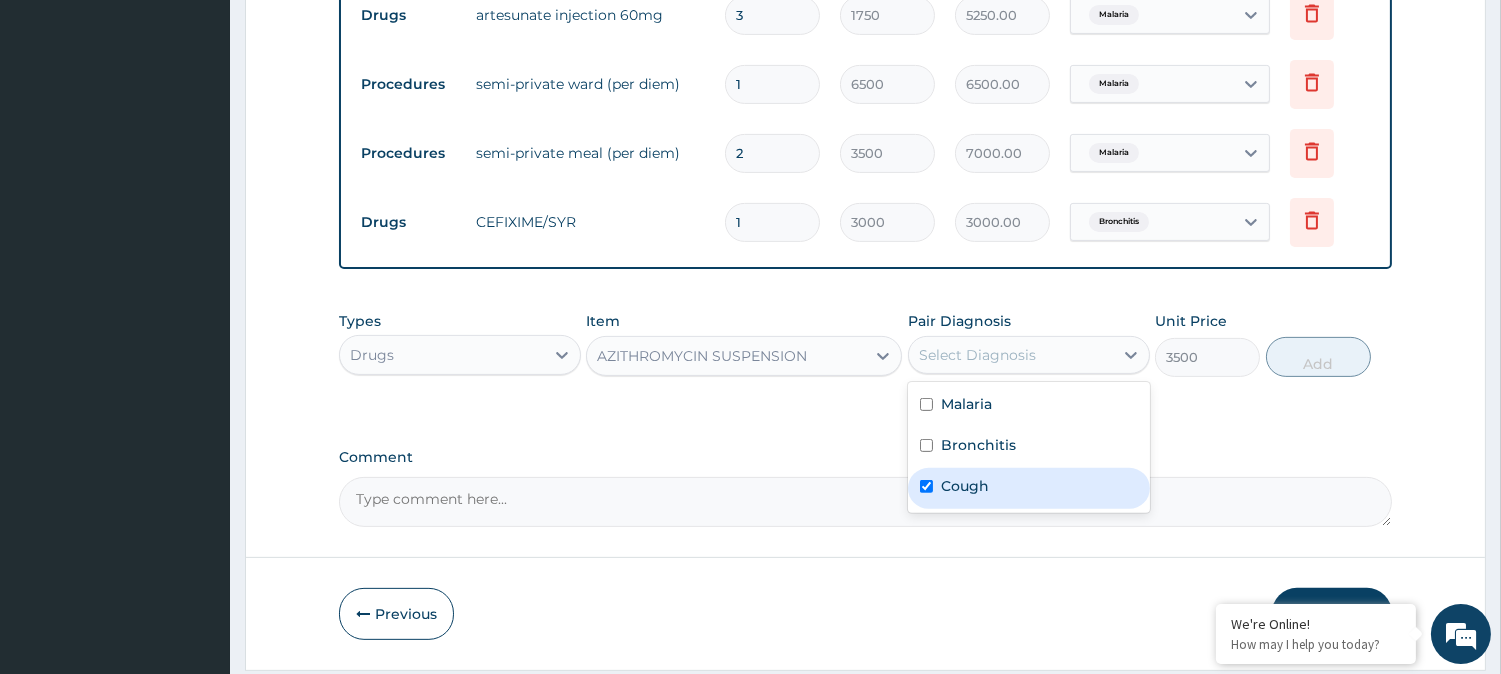 checkbox on "true" 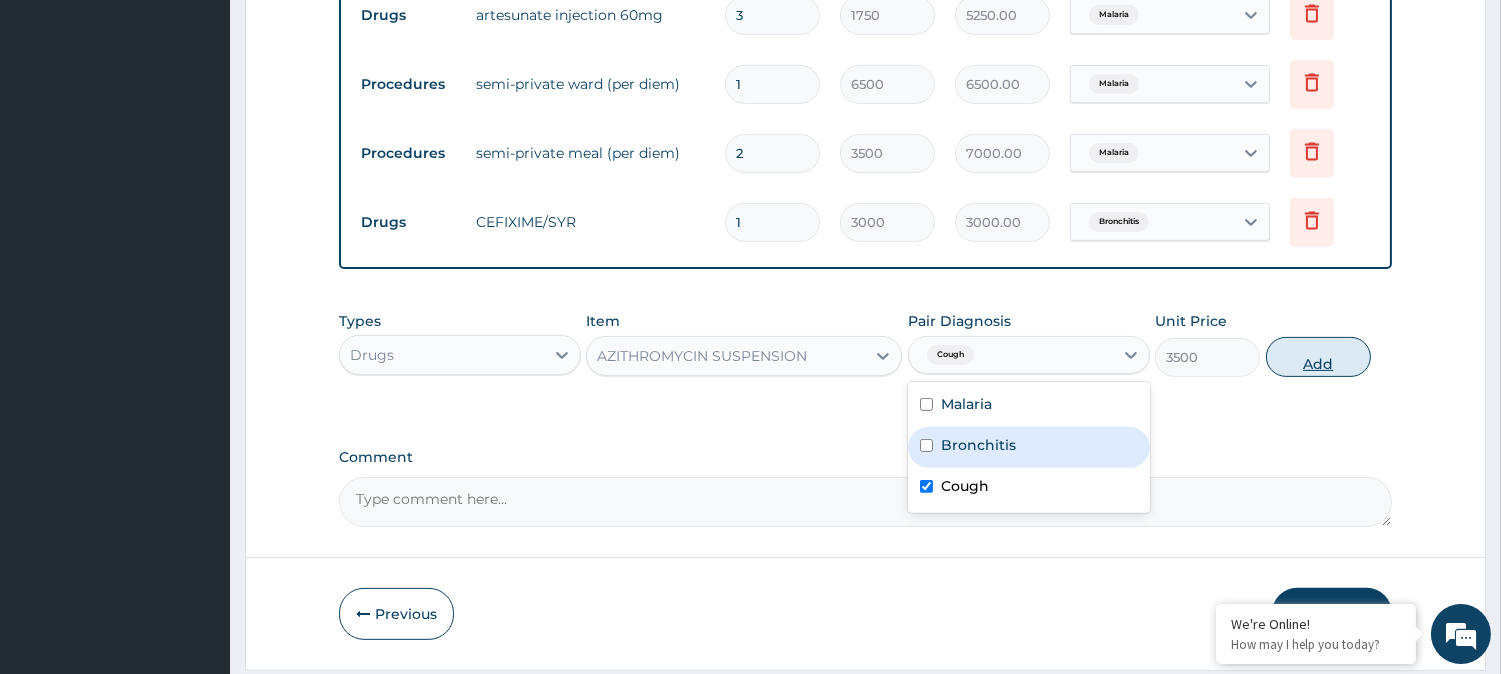 click on "Add" at bounding box center (1318, 357) 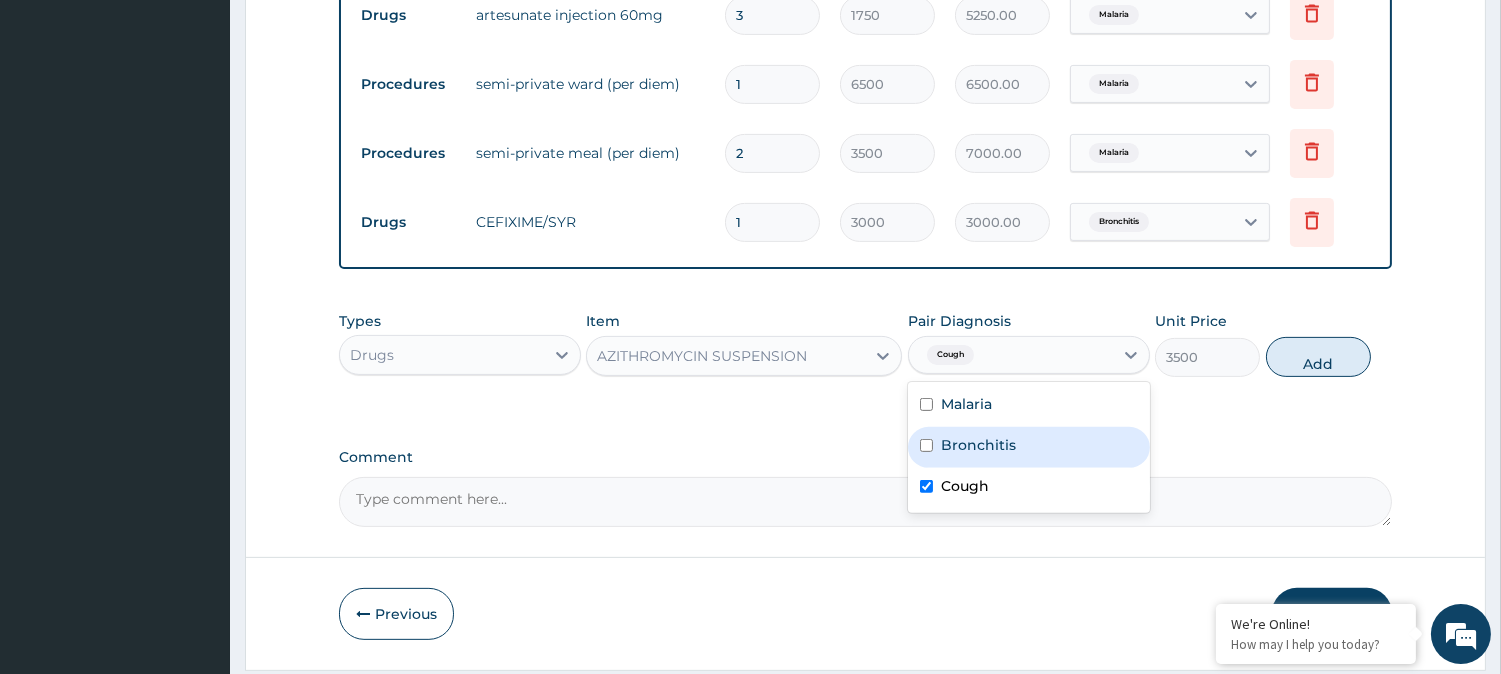 type on "0" 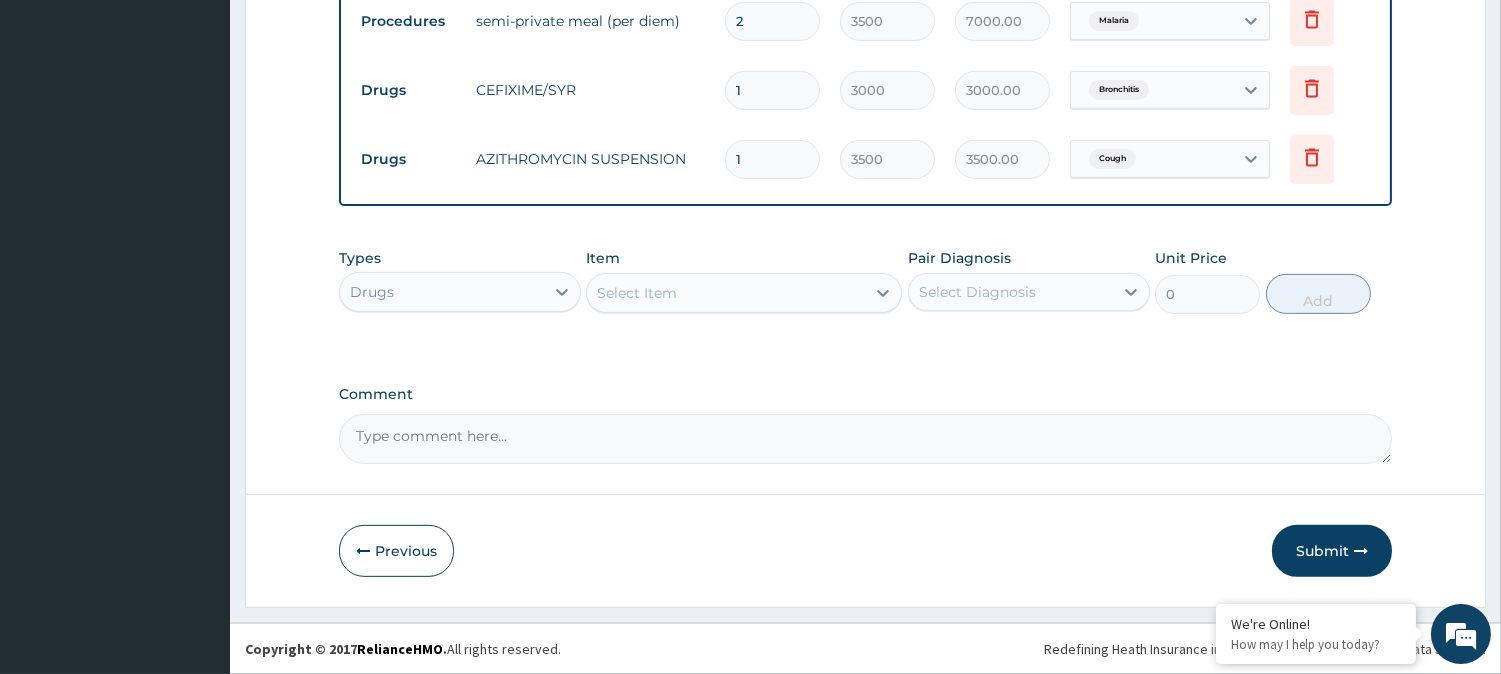 scroll, scrollTop: 1435, scrollLeft: 0, axis: vertical 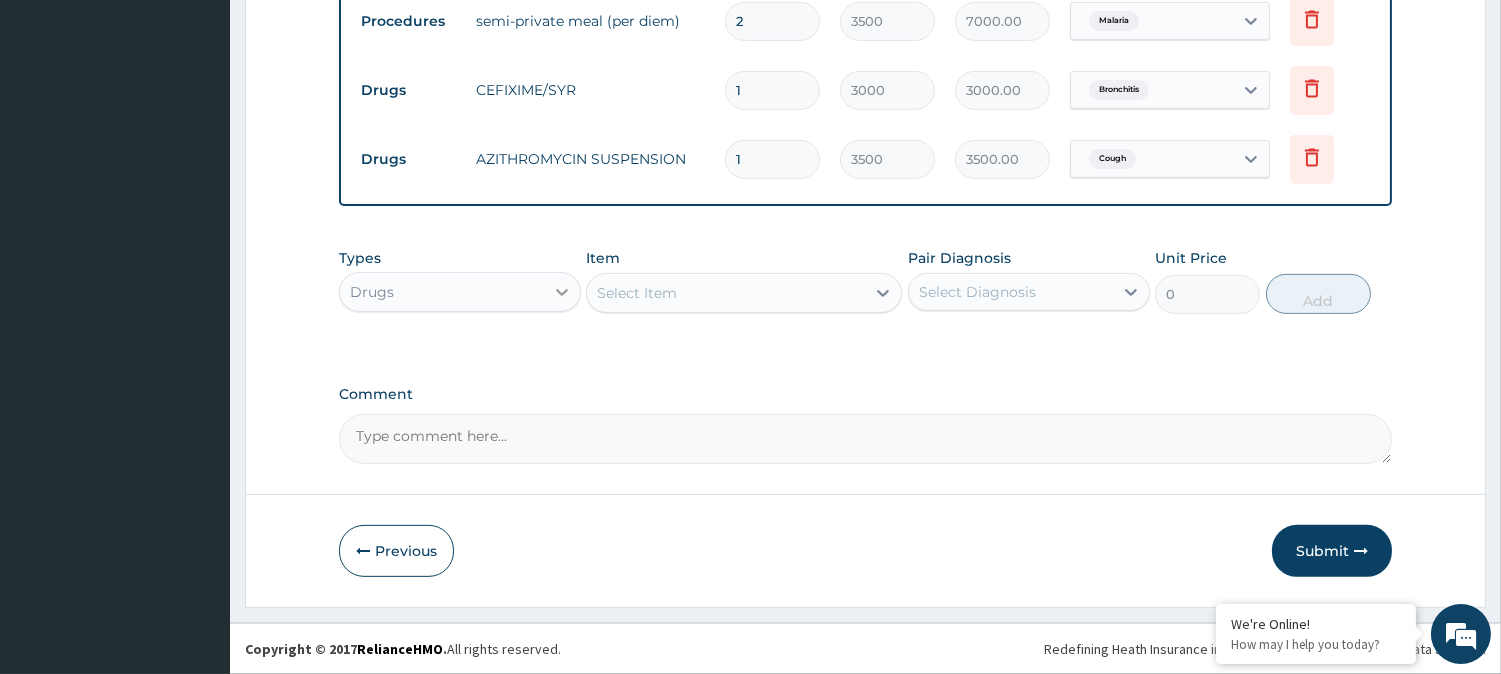 click at bounding box center (562, 292) 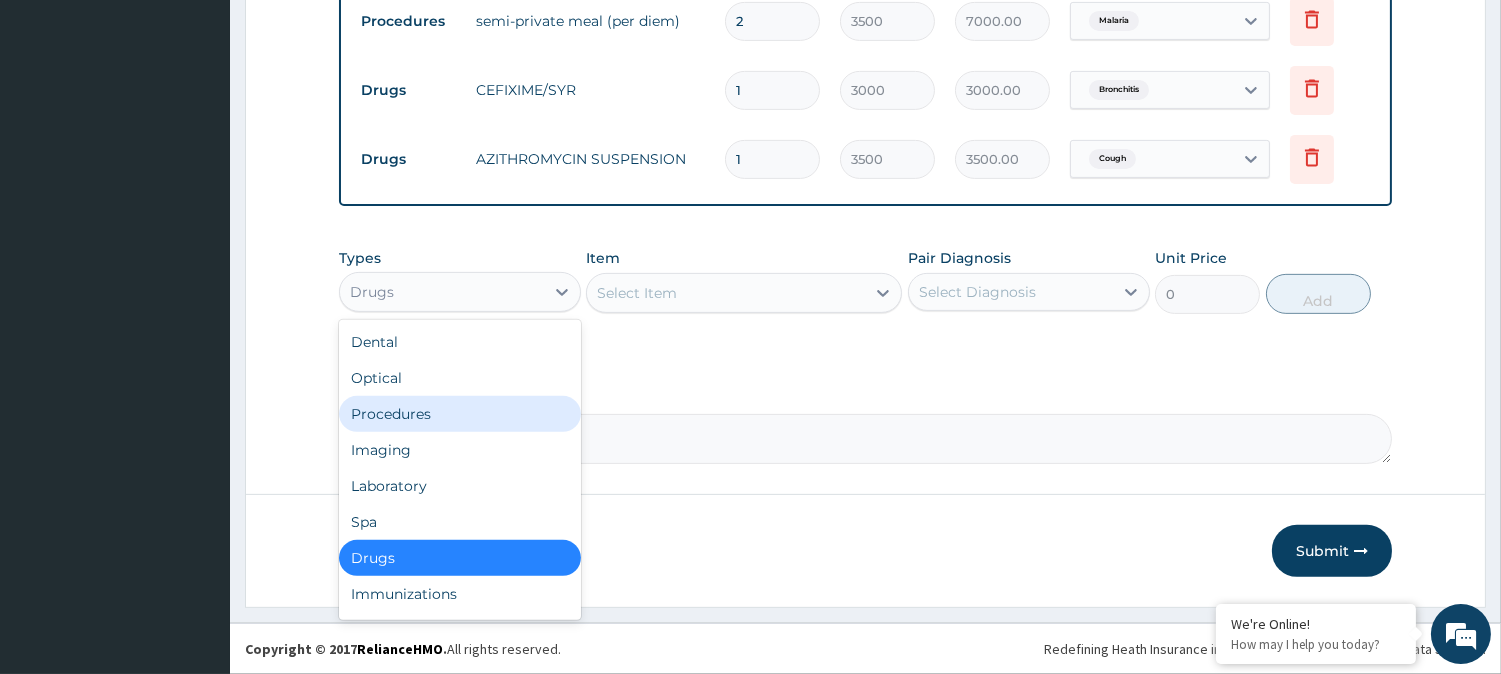 click on "Procedures" at bounding box center [460, 414] 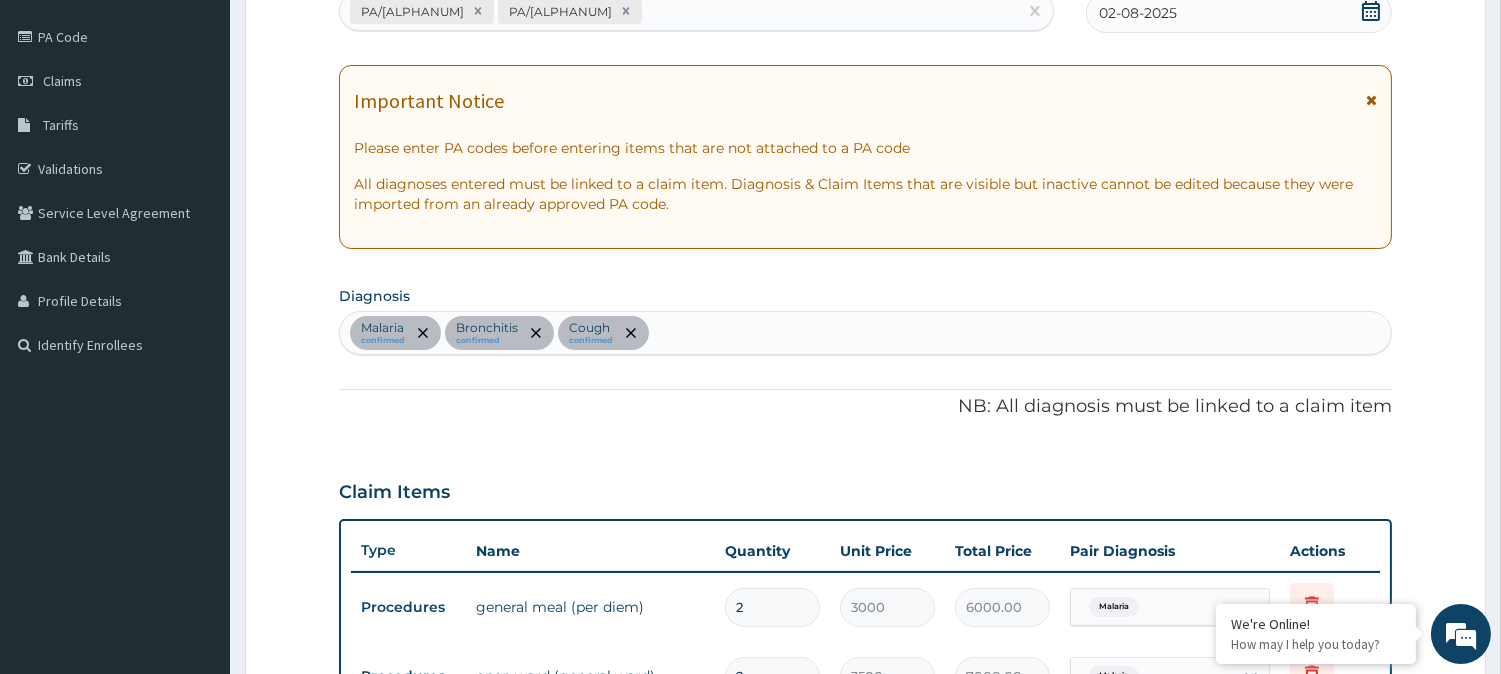 scroll, scrollTop: 213, scrollLeft: 0, axis: vertical 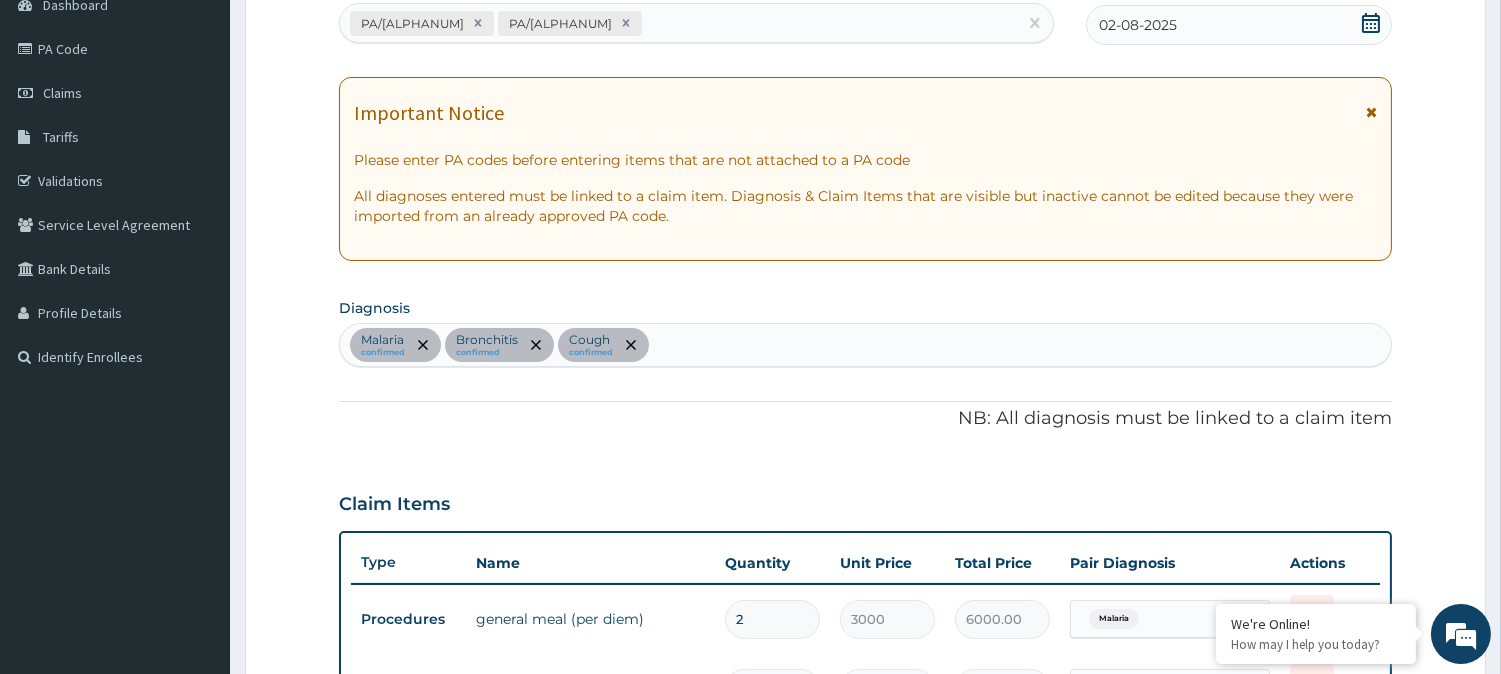 click on "Malaria confirmed Bronchitis confirmed Cough confirmed" at bounding box center [865, 345] 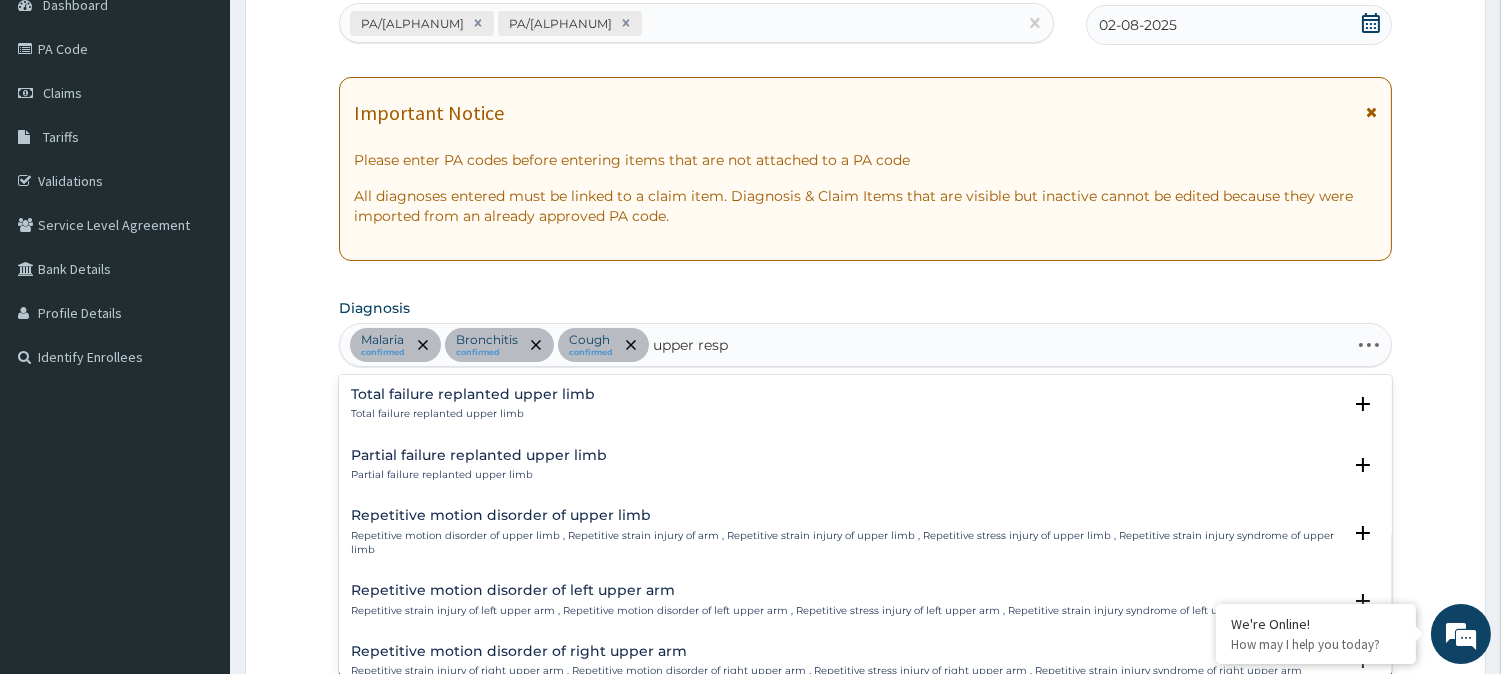 type on "upper respi" 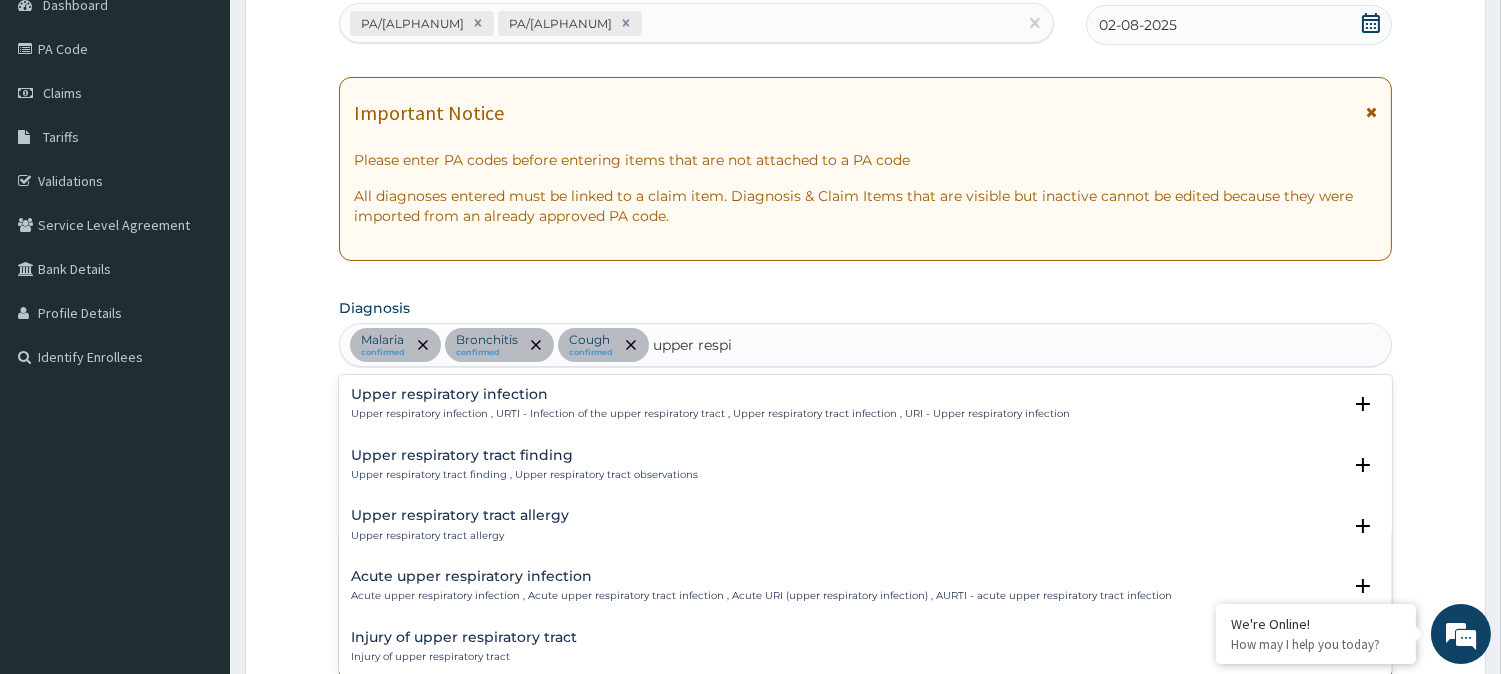 click on "Upper respiratory infection" at bounding box center [710, 394] 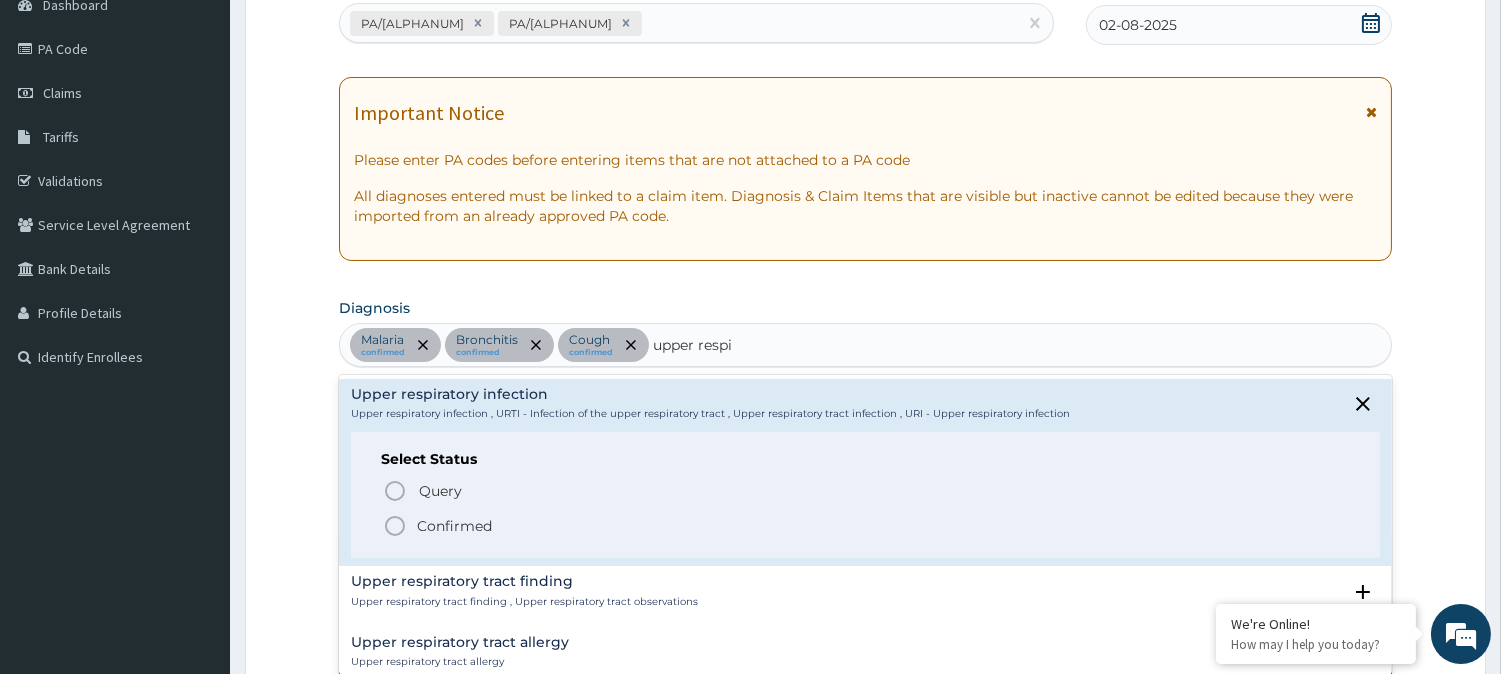click 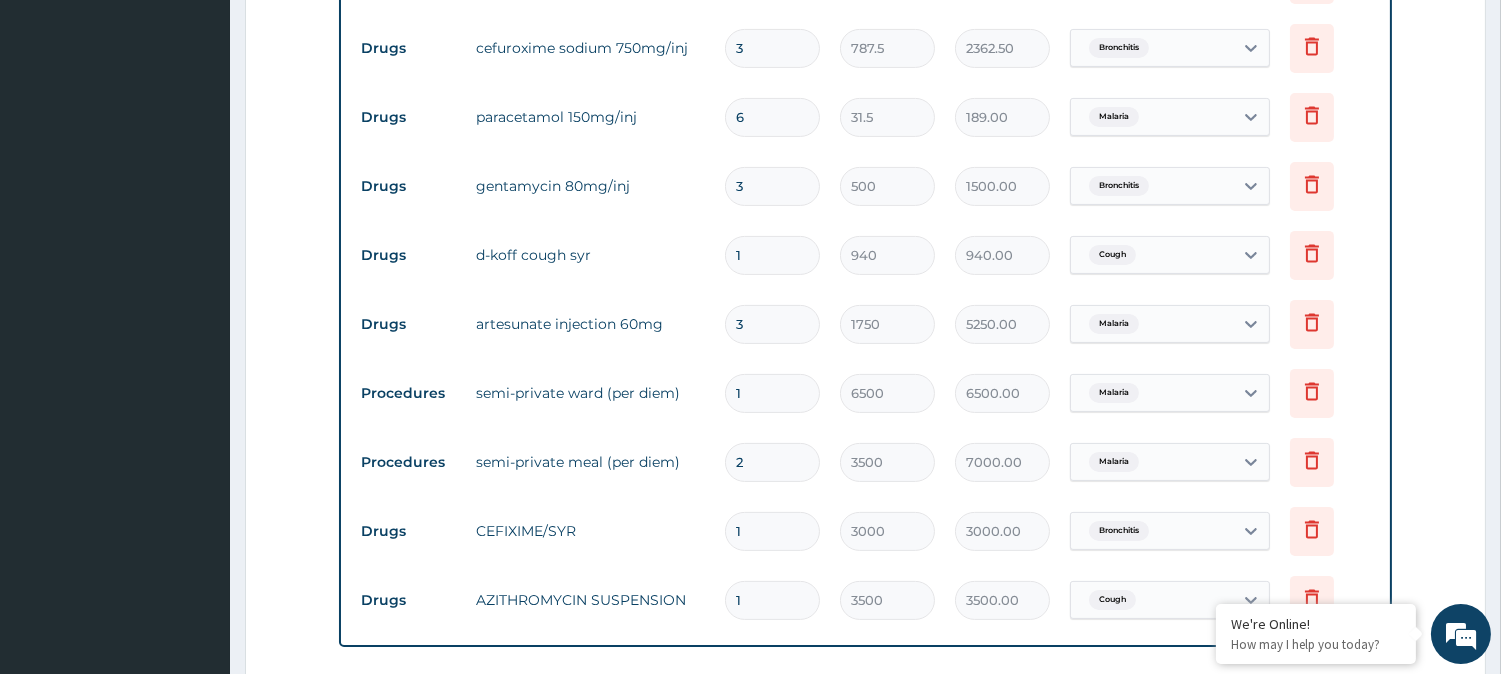 scroll, scrollTop: 1102, scrollLeft: 0, axis: vertical 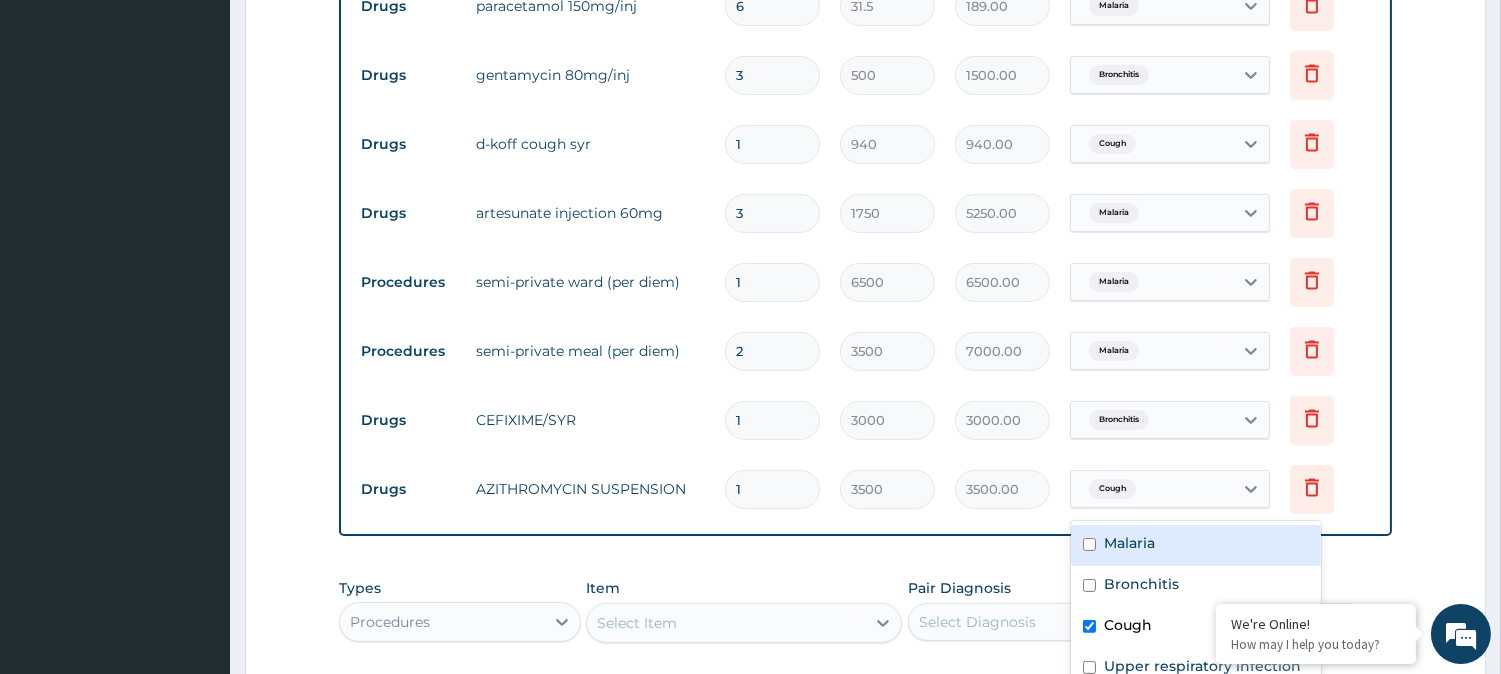 click on "Cough" at bounding box center [1152, 489] 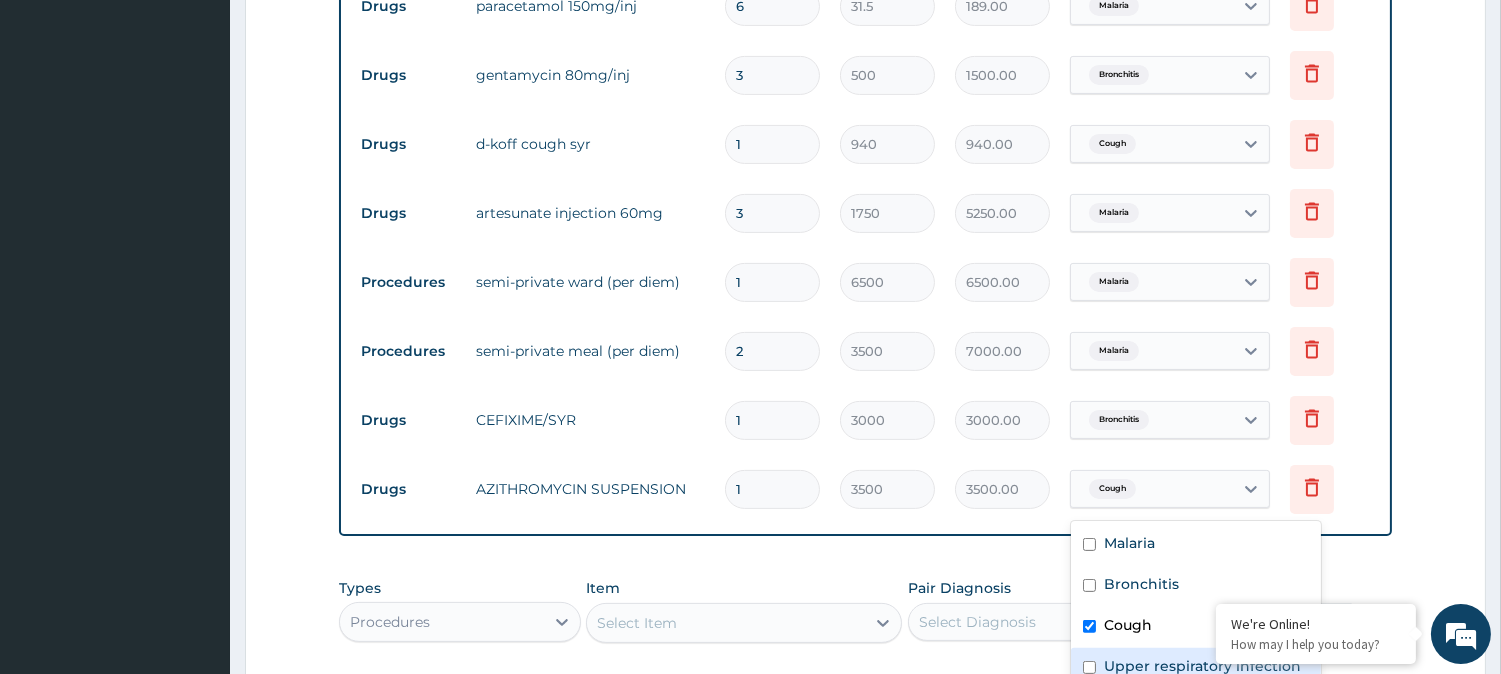 click at bounding box center (1089, 667) 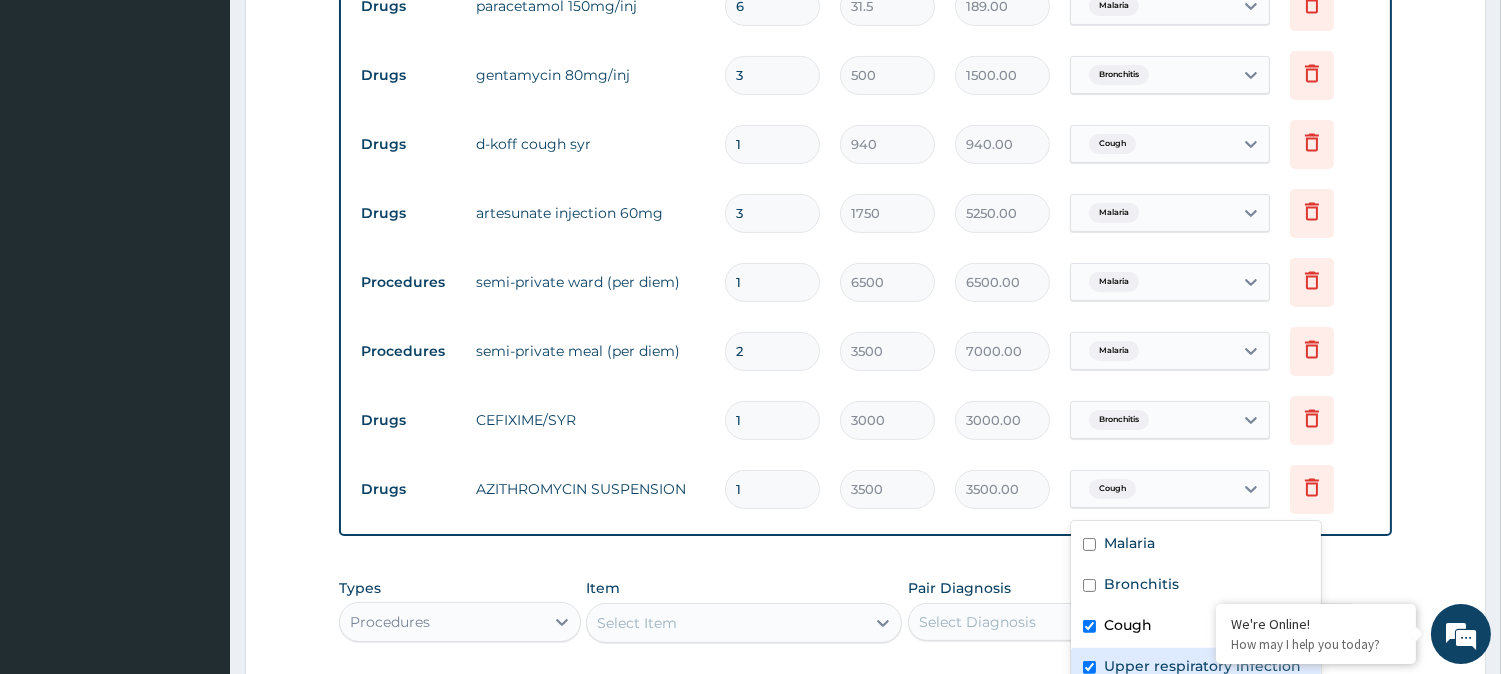 checkbox on "true" 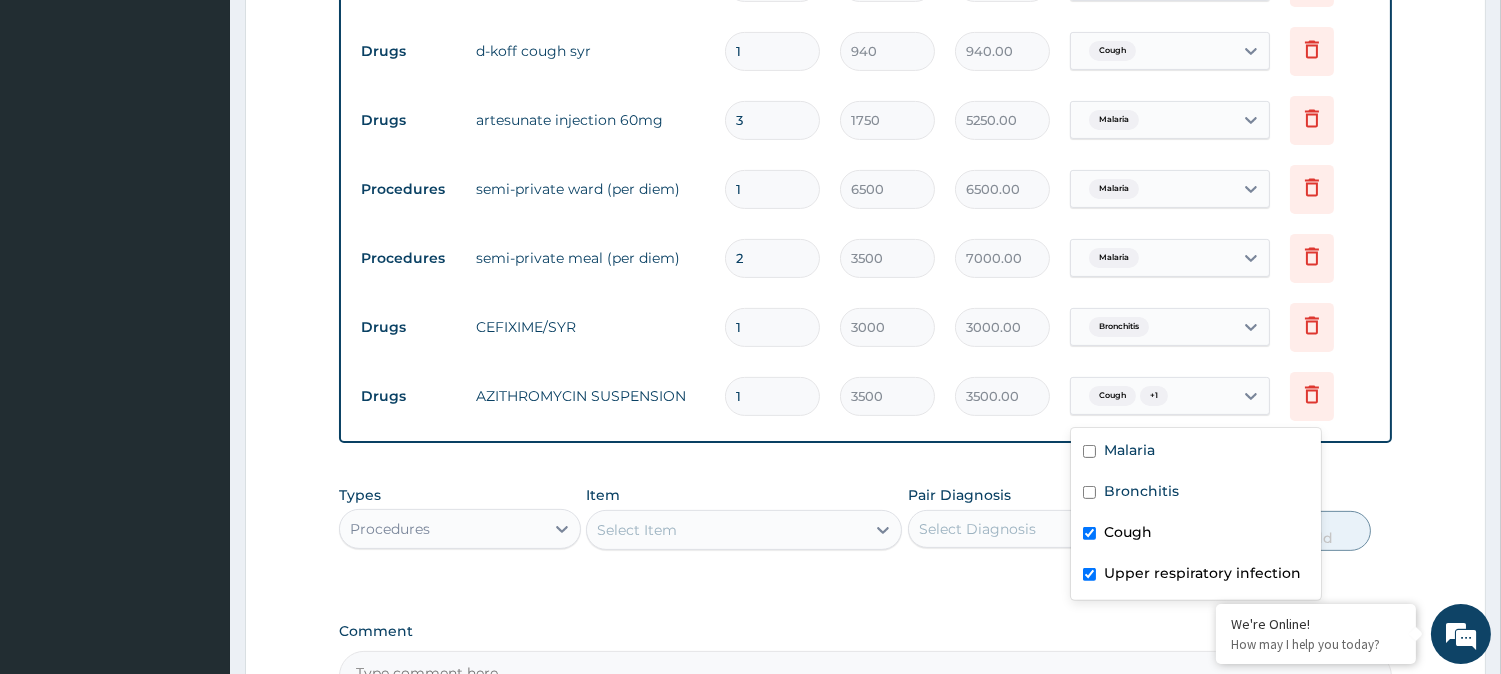 scroll, scrollTop: 1324, scrollLeft: 0, axis: vertical 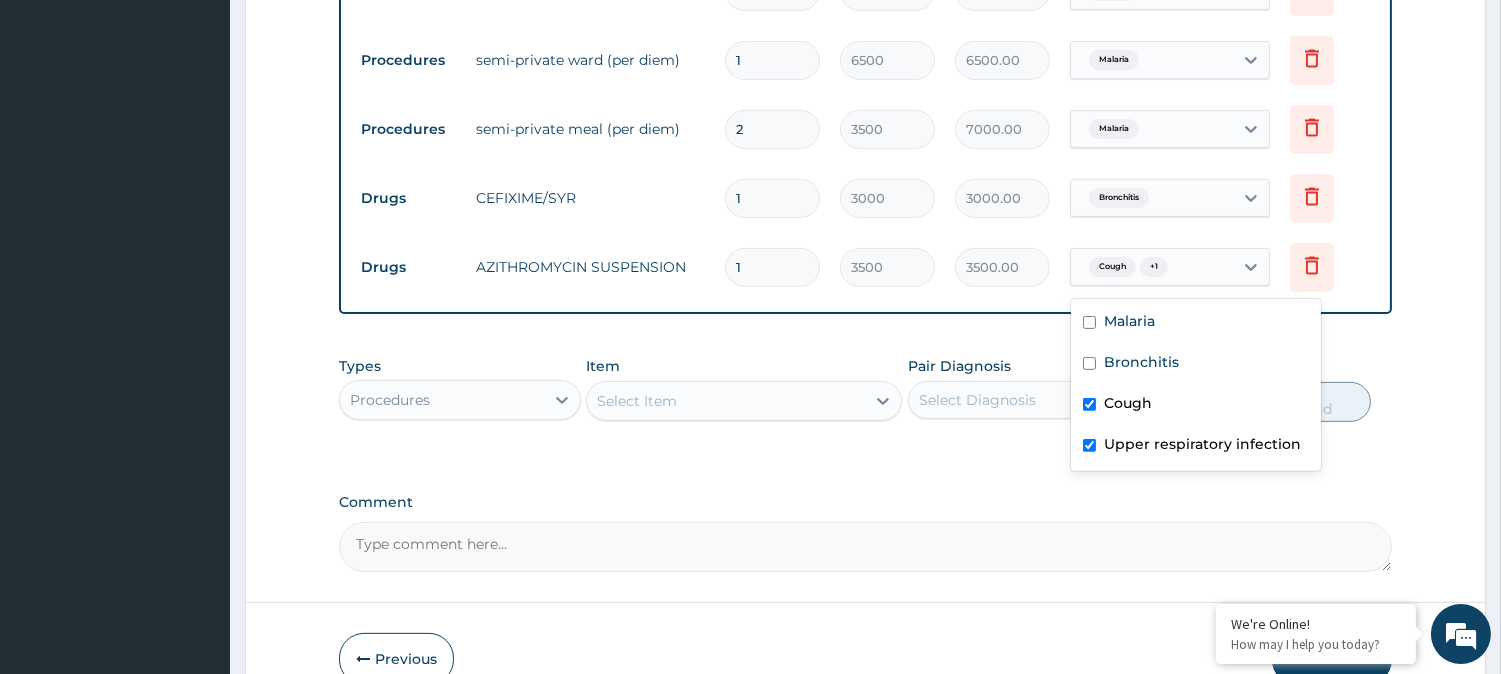 click on "Types Procedures Item Select Item Pair Diagnosis Select Diagnosis Unit Price 0 Add" at bounding box center [865, 404] 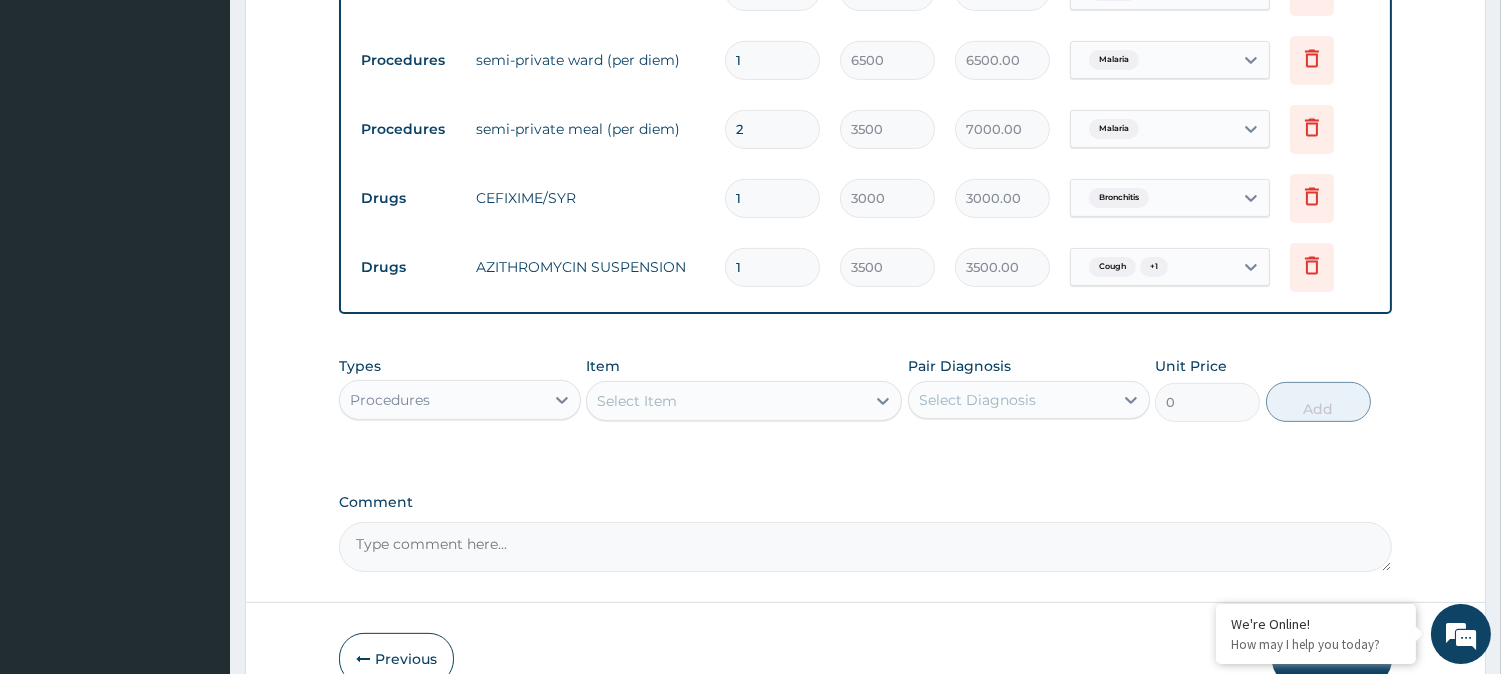 click on "Select Item" at bounding box center [726, 401] 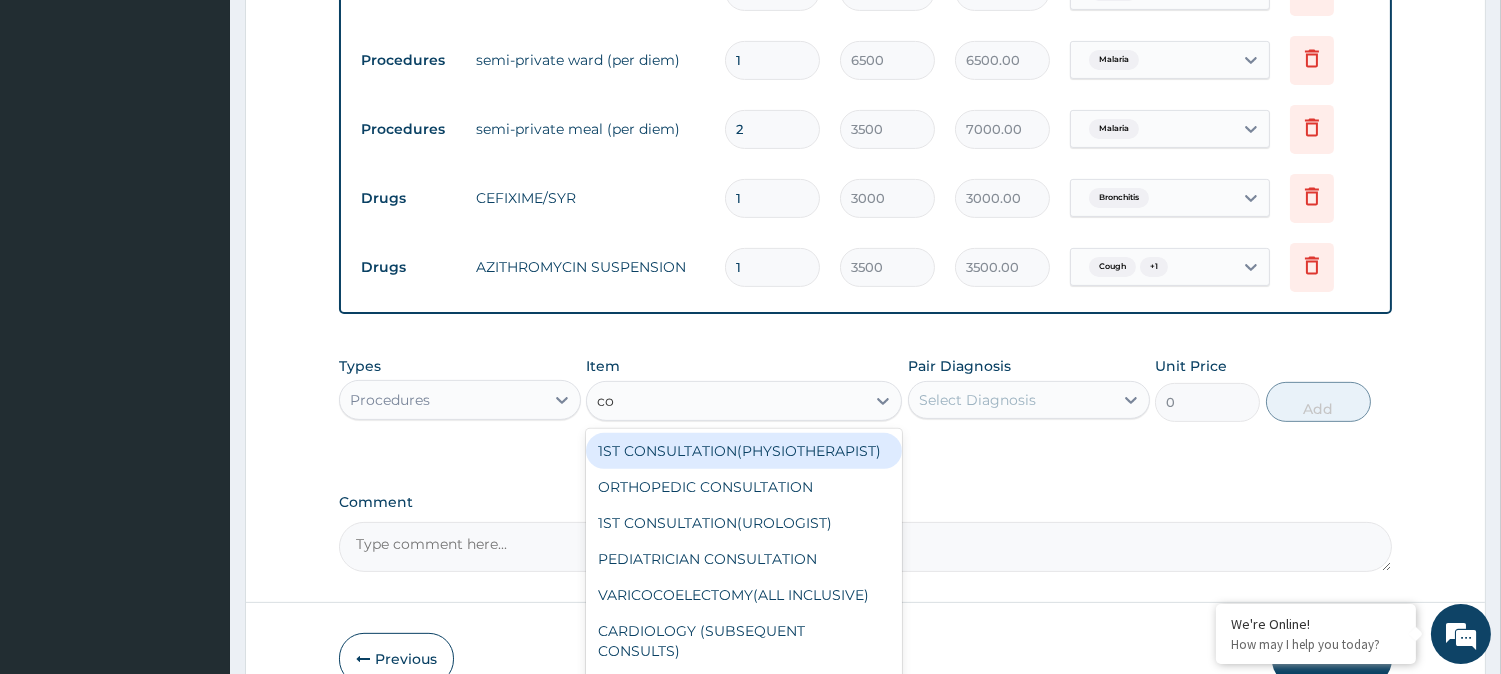 type on "c" 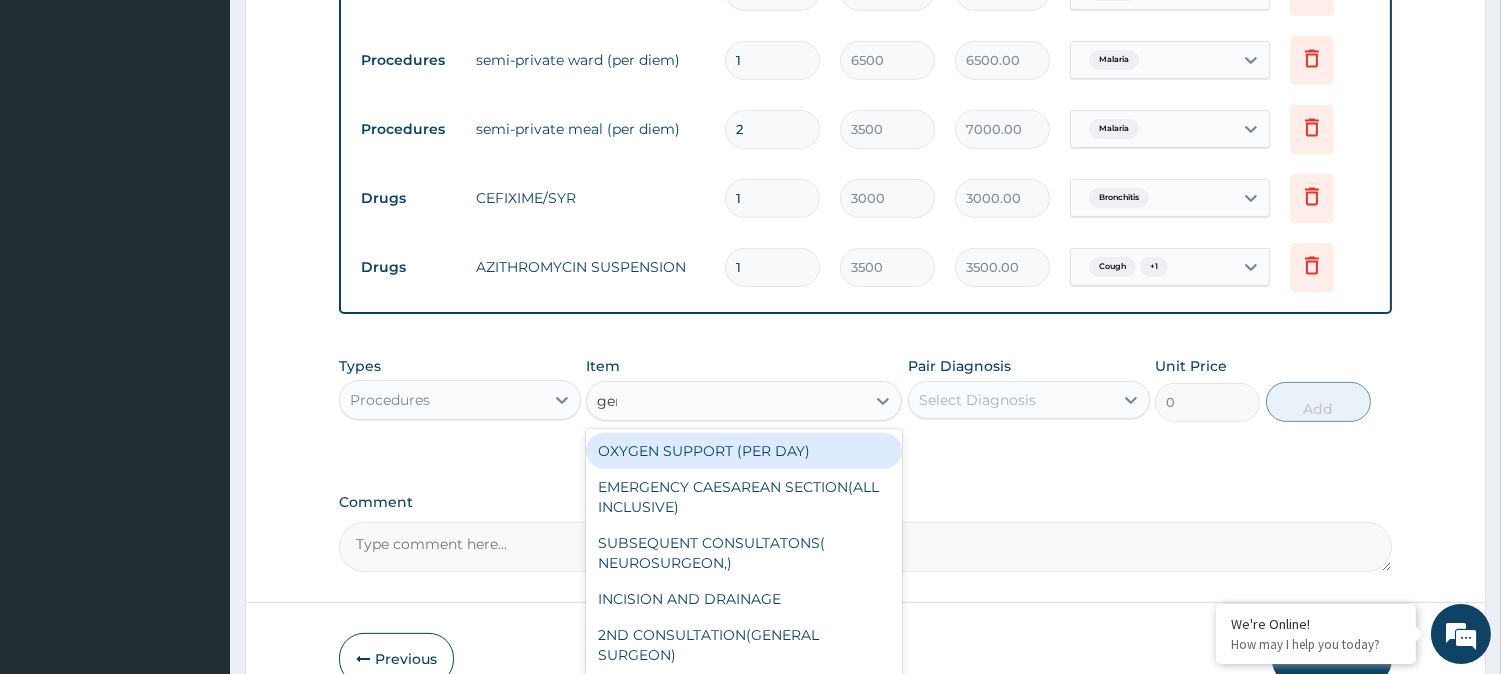 type on "gene" 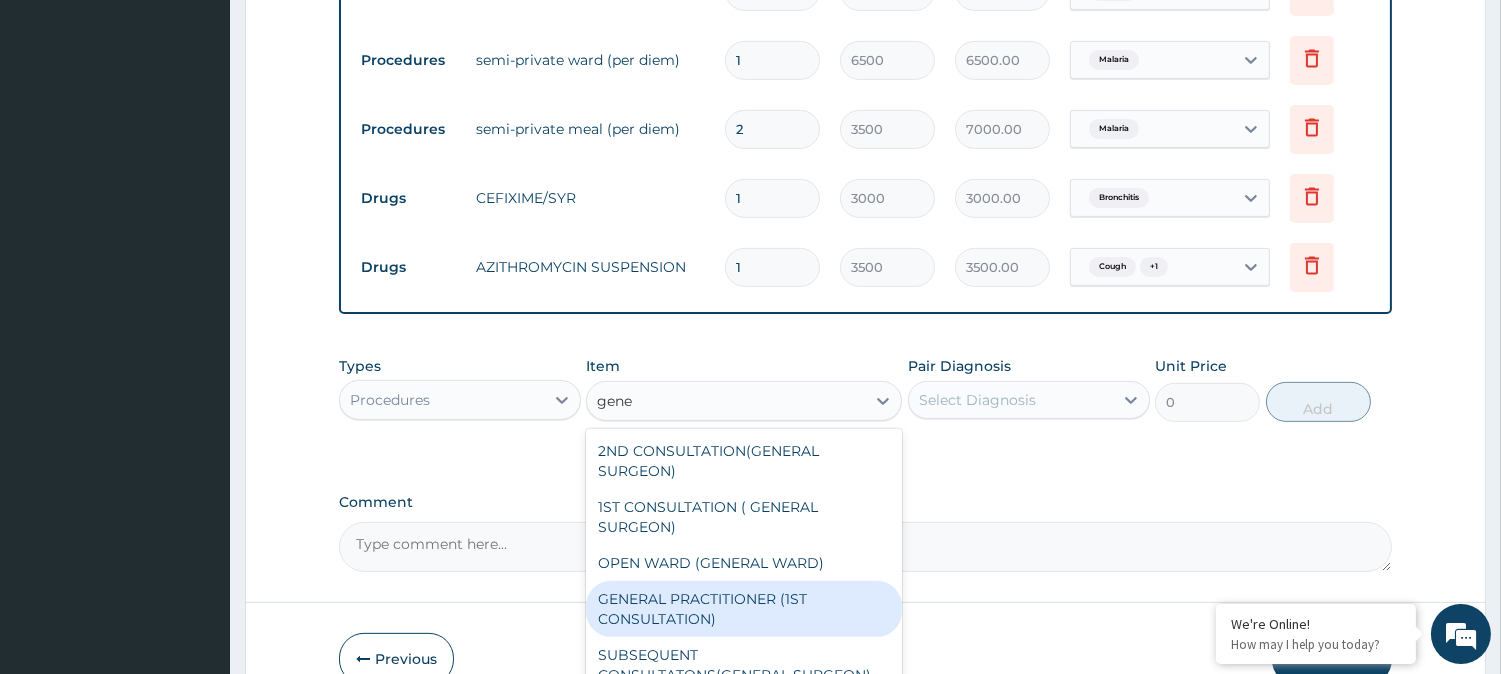 click on "GENERAL PRACTITIONER (1ST CONSULTATION)" at bounding box center [744, 609] 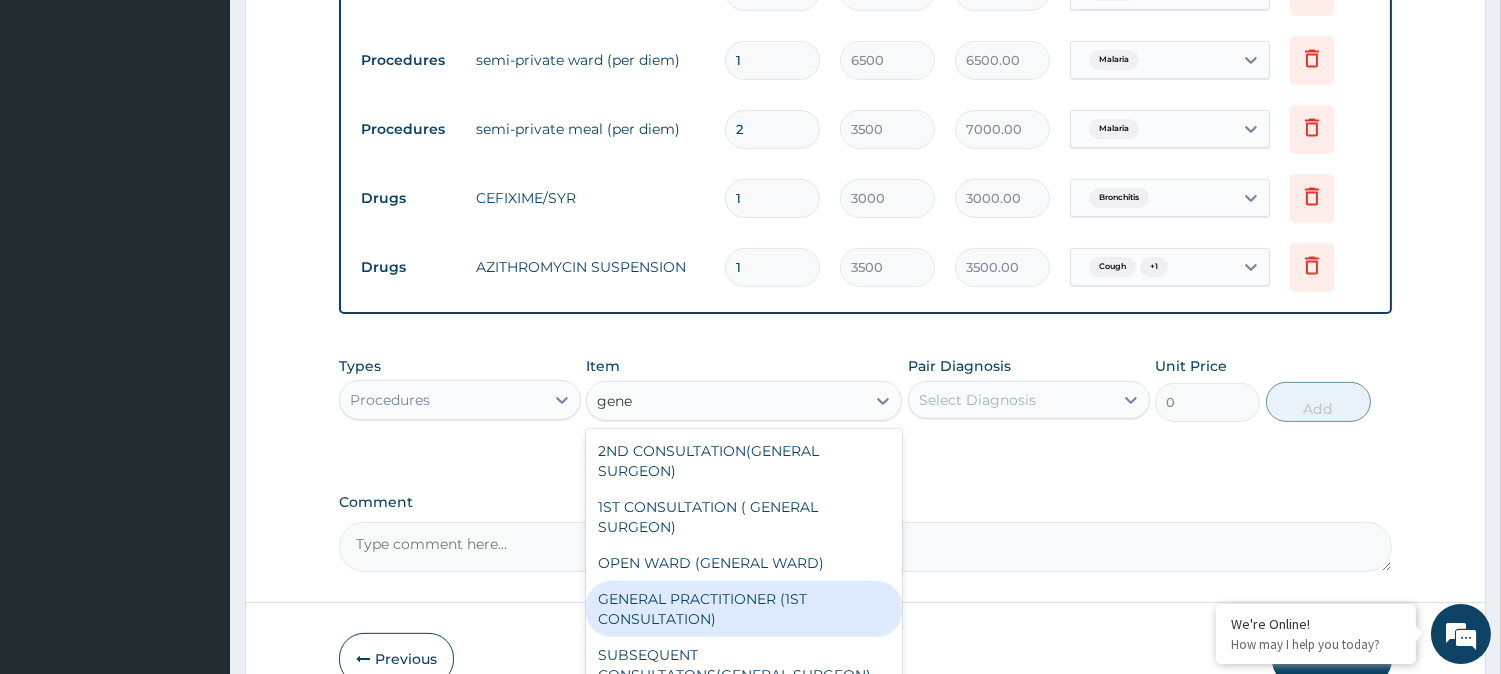 type 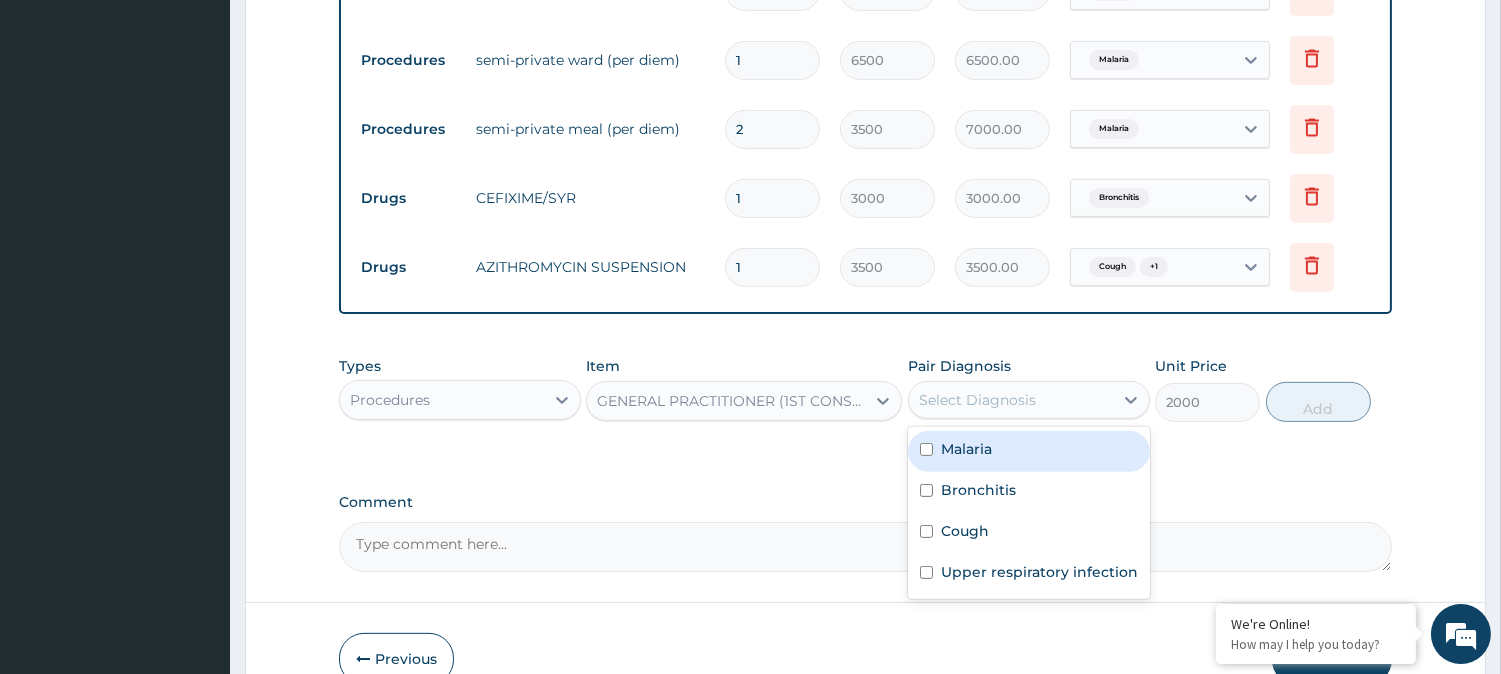 click on "Select Diagnosis" at bounding box center (1011, 400) 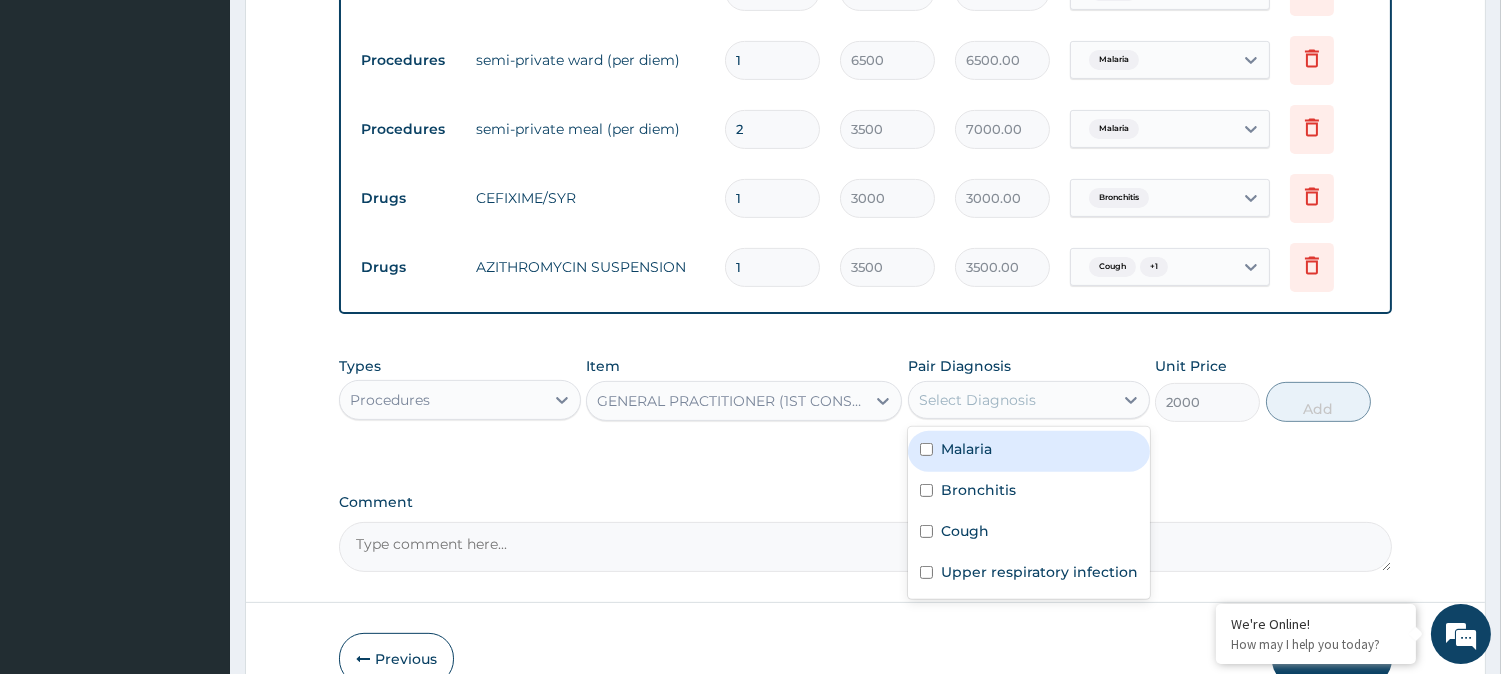 click on "Malaria" at bounding box center (1029, 451) 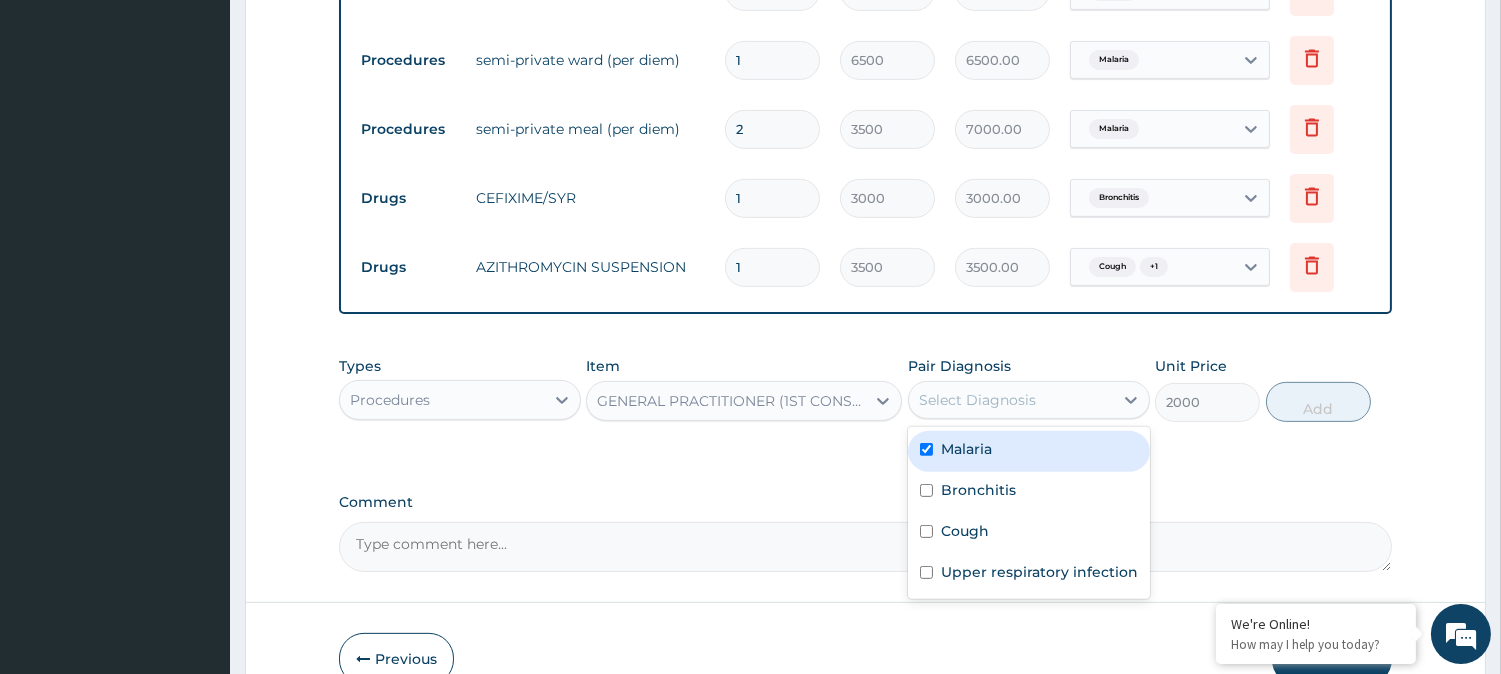 checkbox on "true" 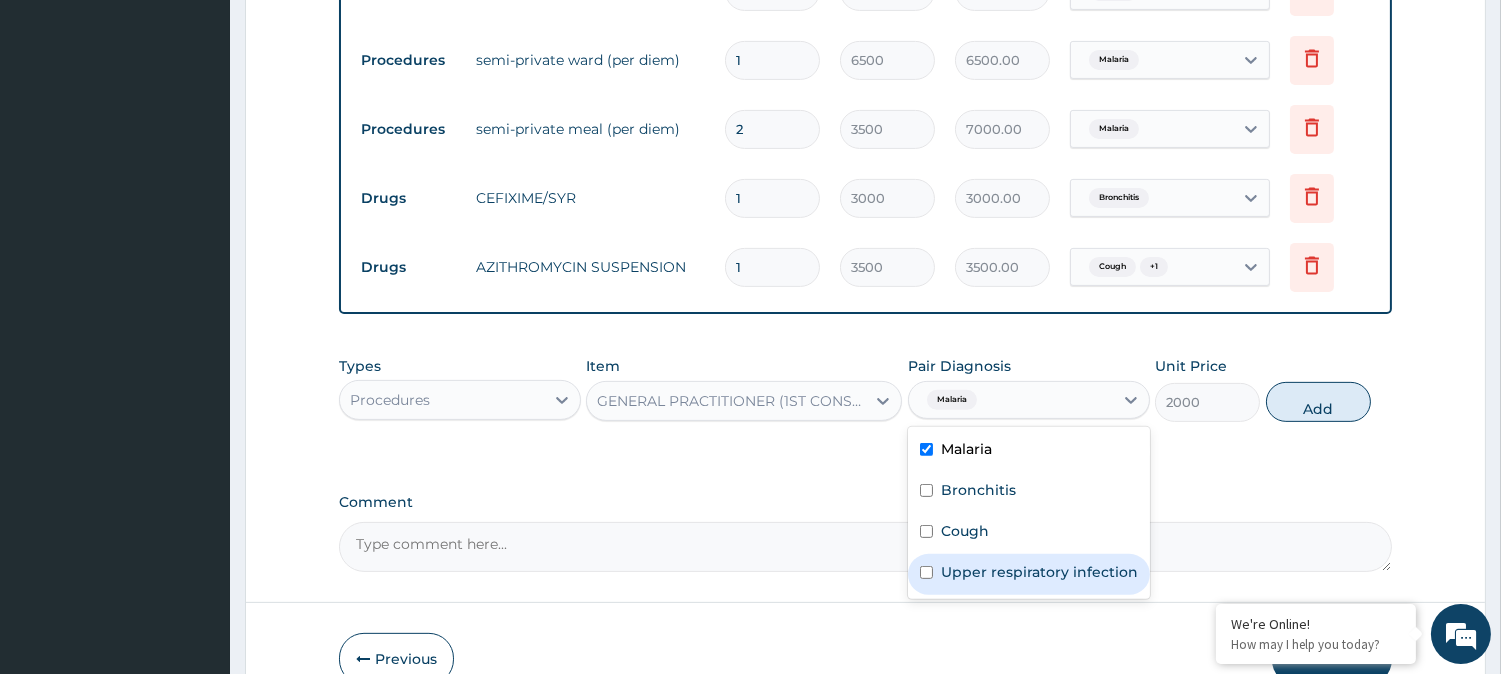 click on "Upper respiratory infection" at bounding box center (1029, 574) 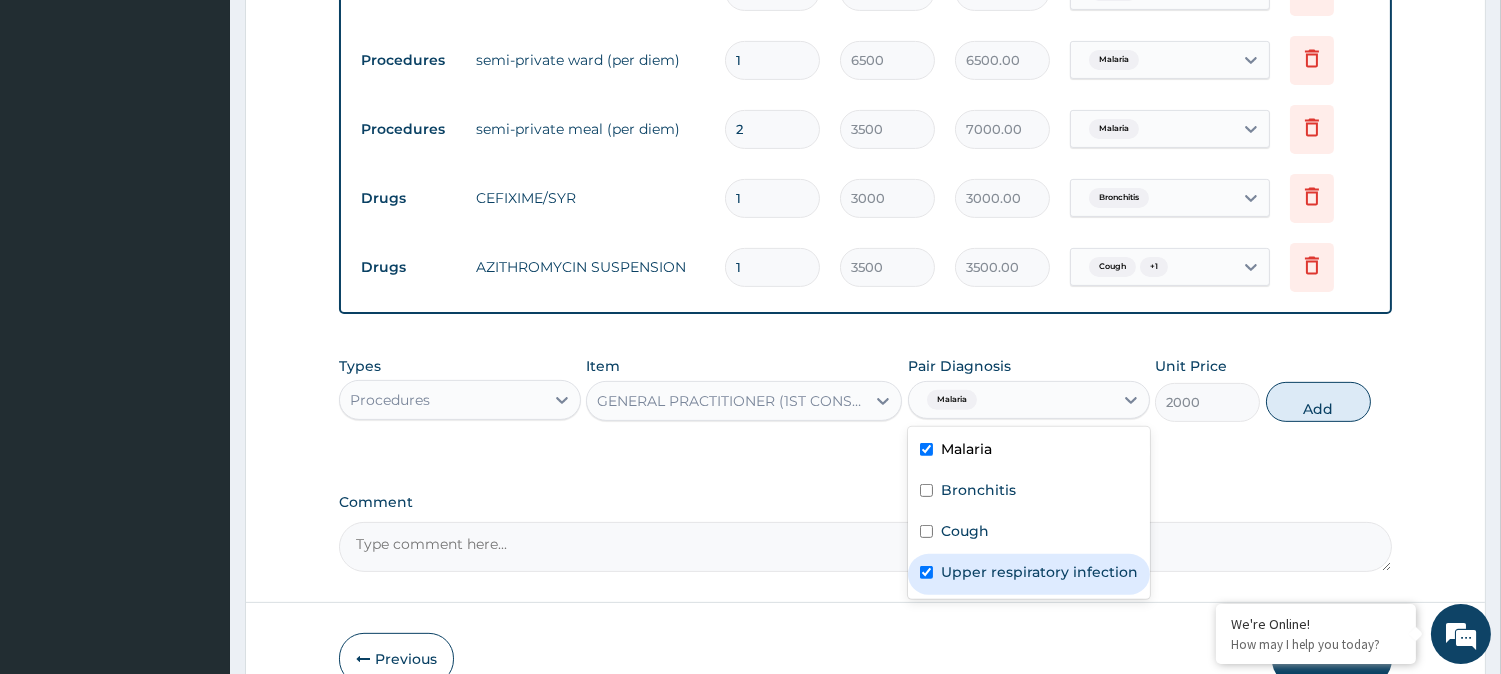 checkbox on "true" 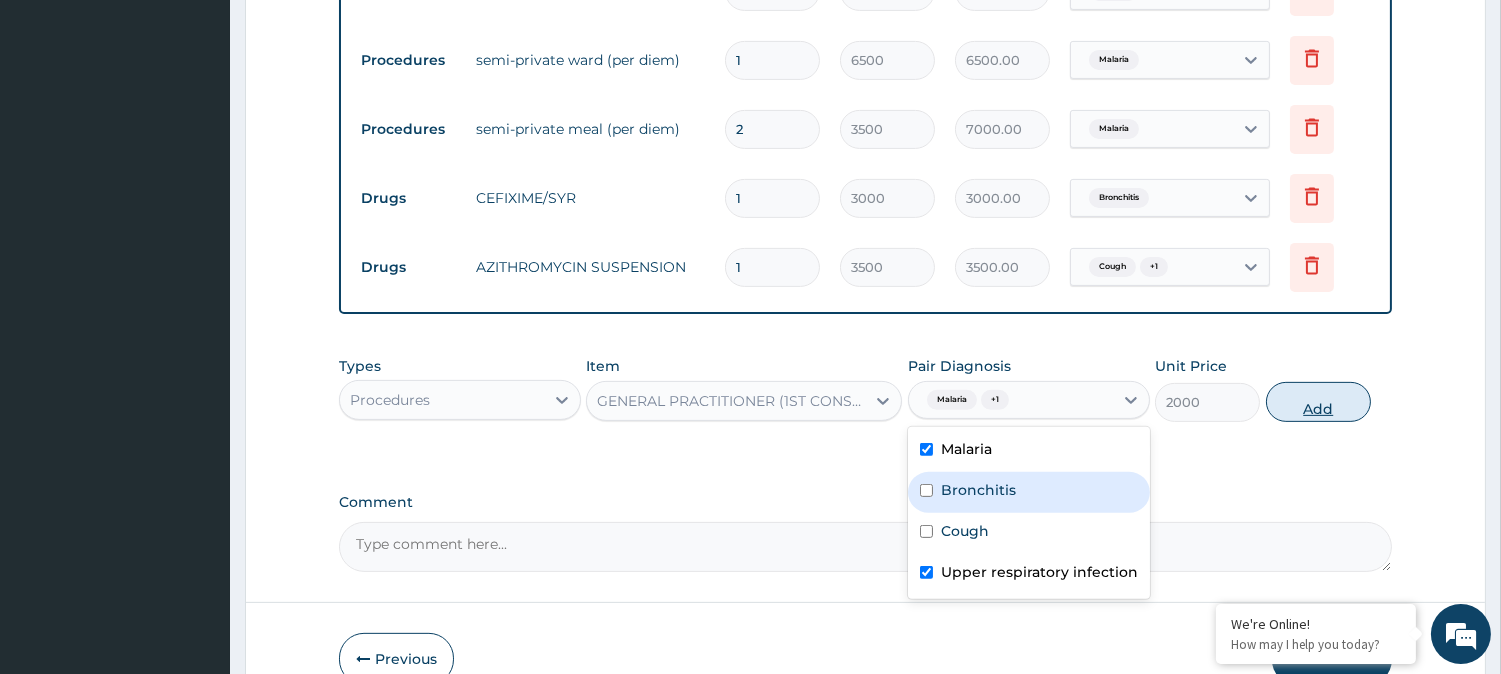 click on "Add" at bounding box center (1318, 402) 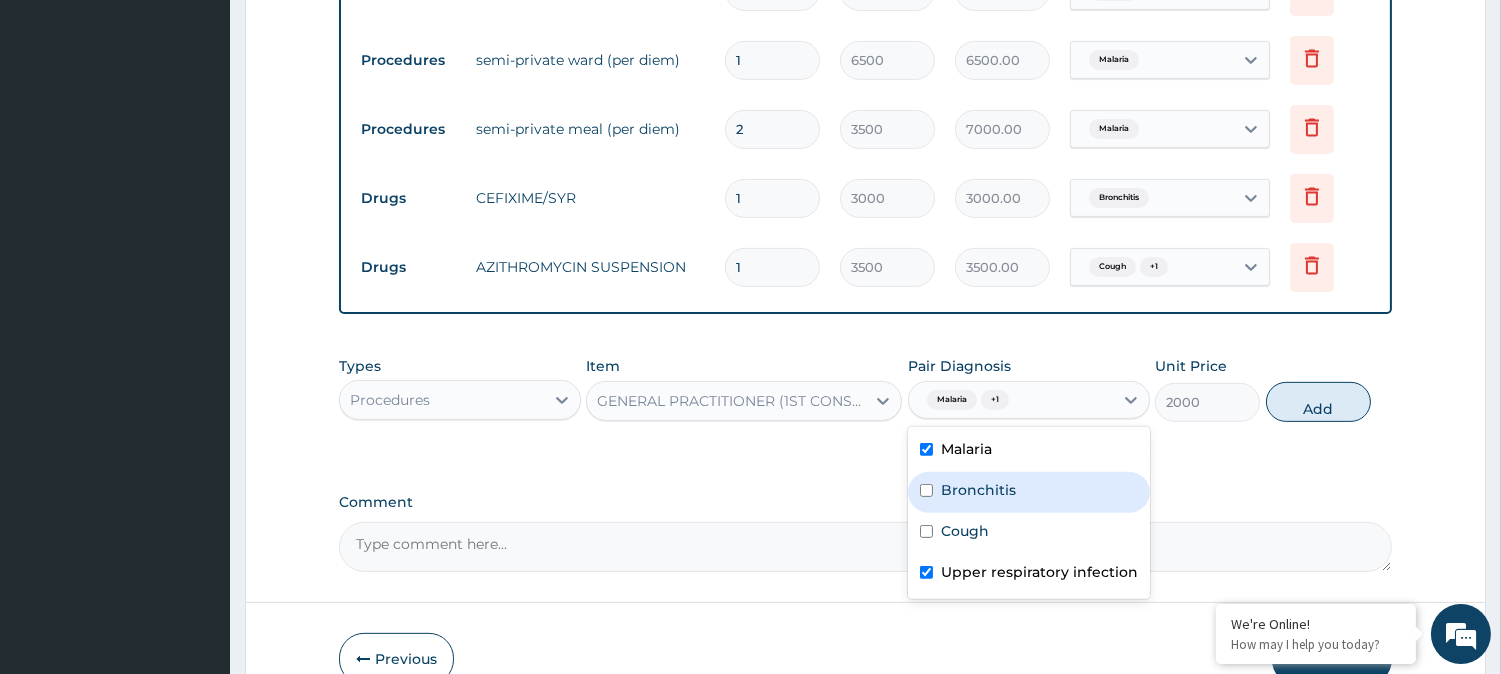 type on "0" 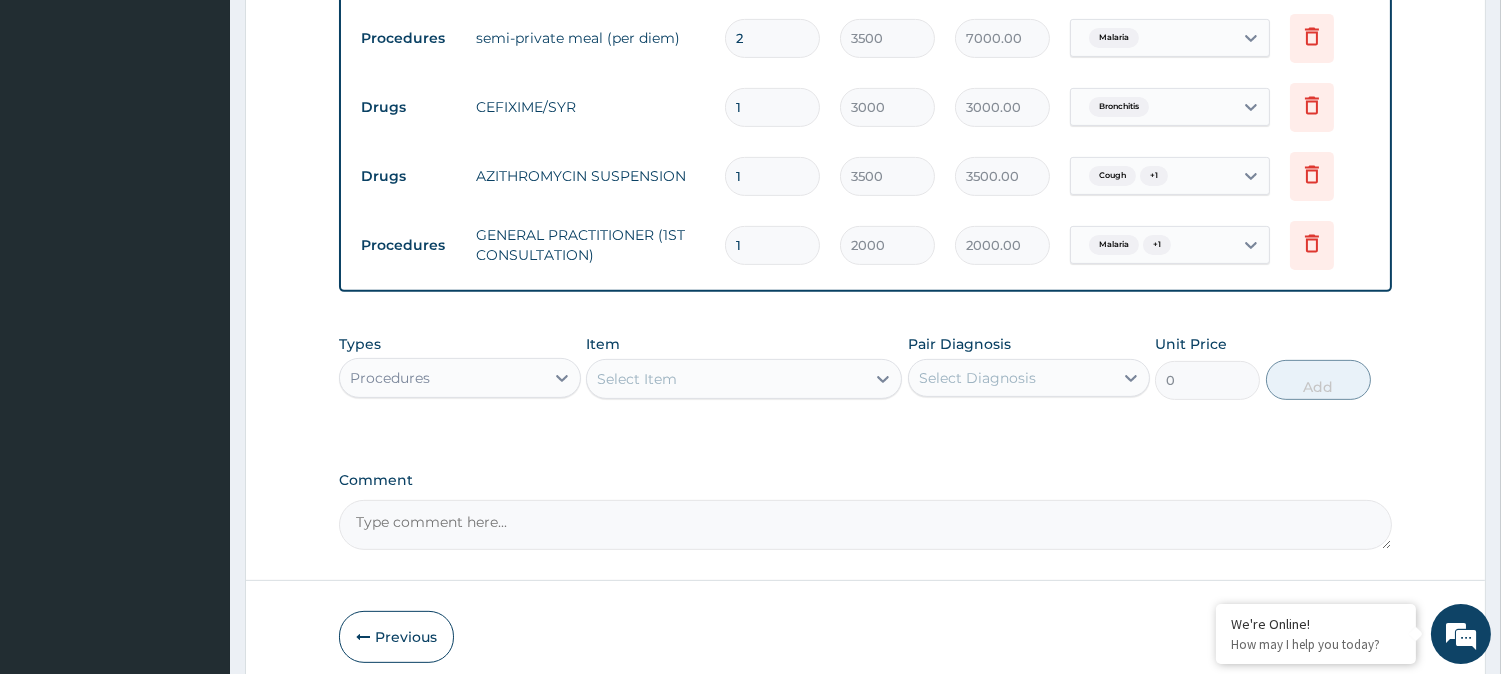 scroll, scrollTop: 1505, scrollLeft: 0, axis: vertical 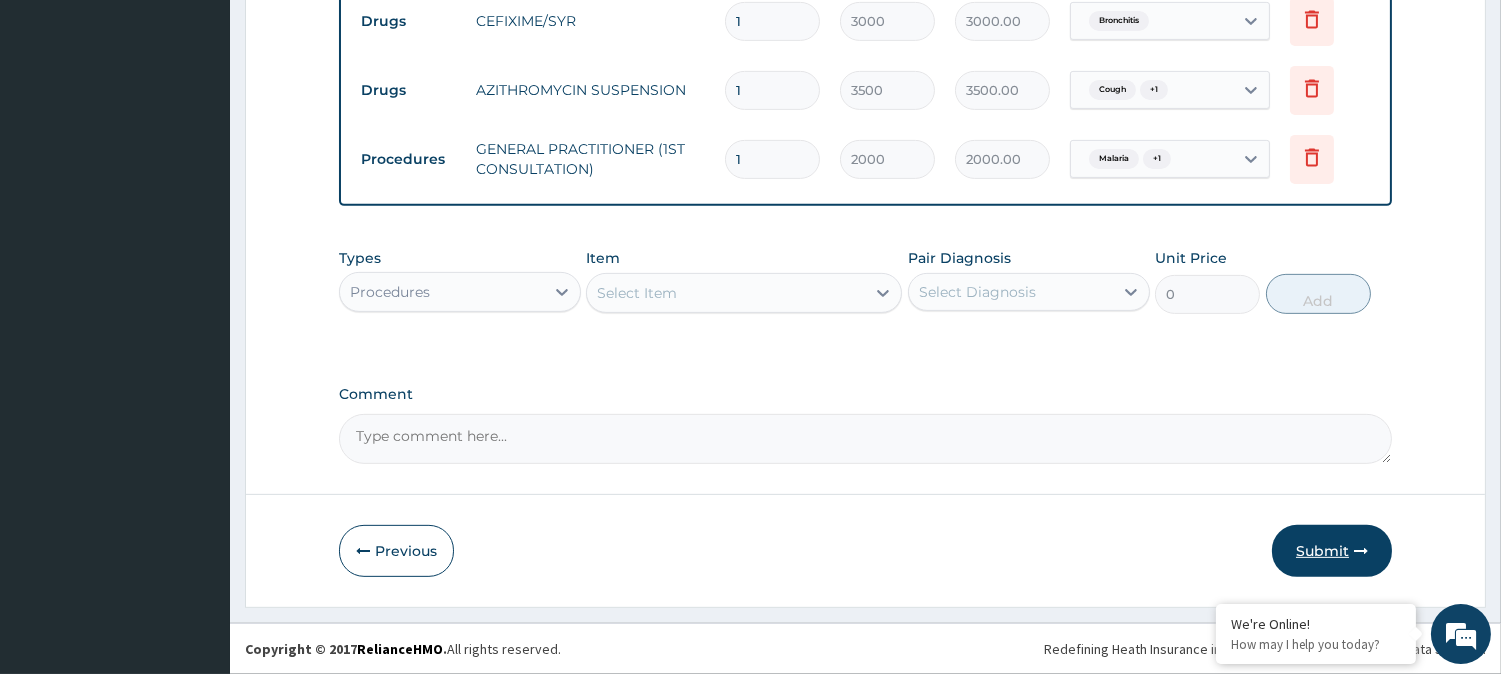 click on "Submit" at bounding box center [1332, 551] 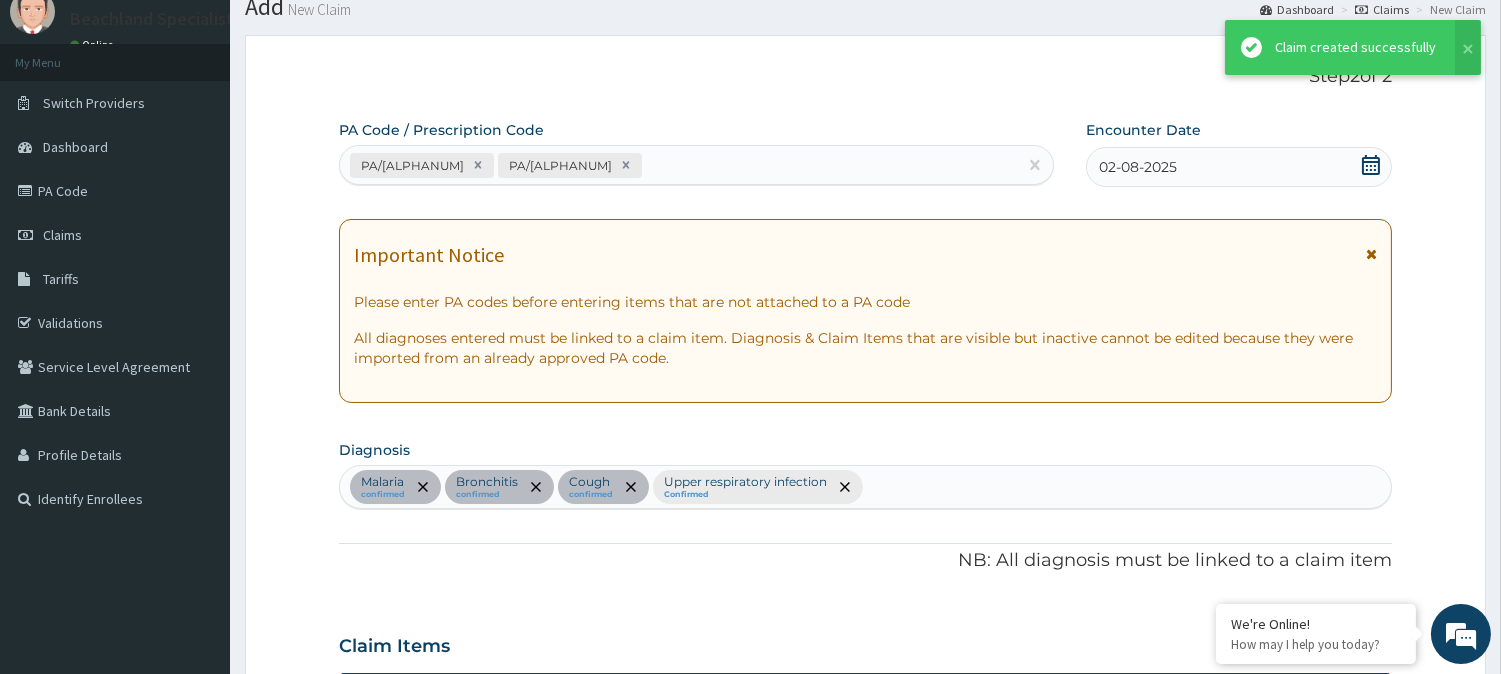 scroll, scrollTop: 1505, scrollLeft: 0, axis: vertical 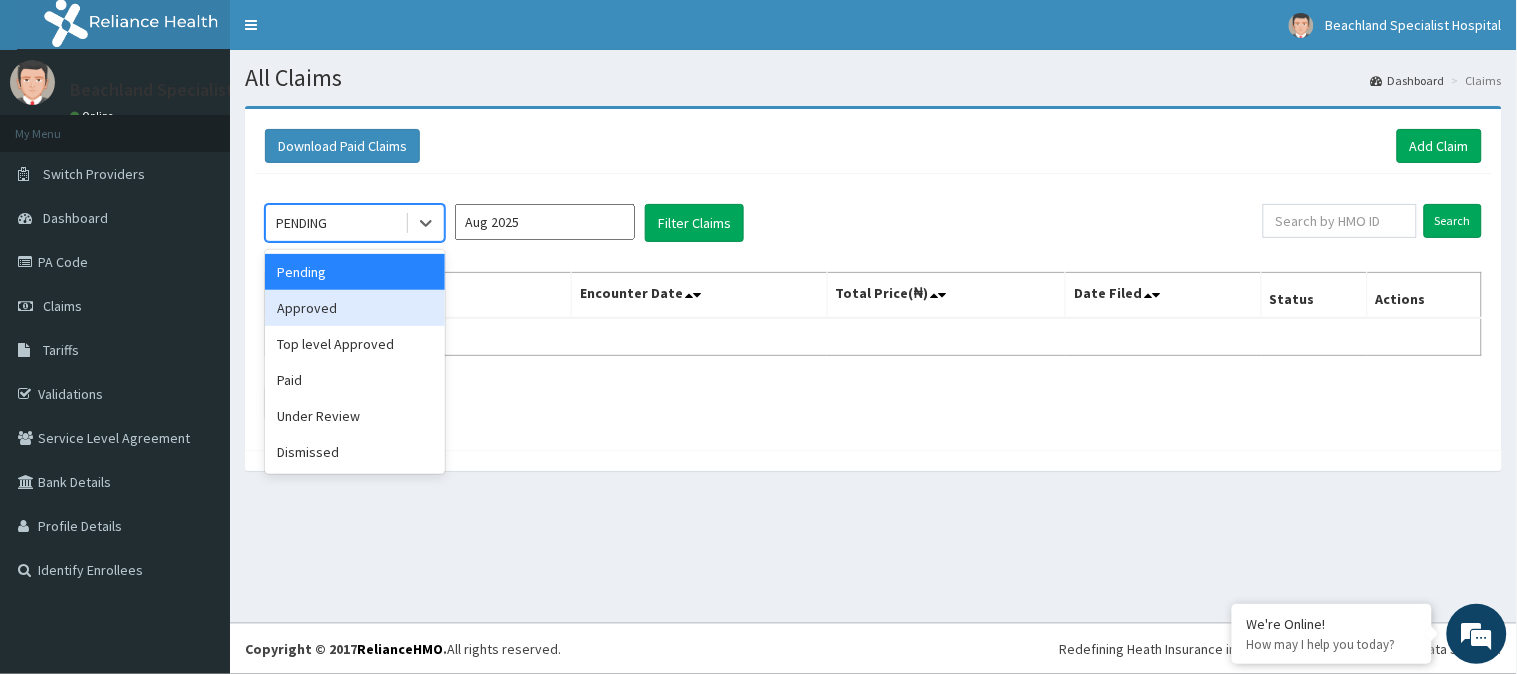 click on "Approved" at bounding box center (355, 308) 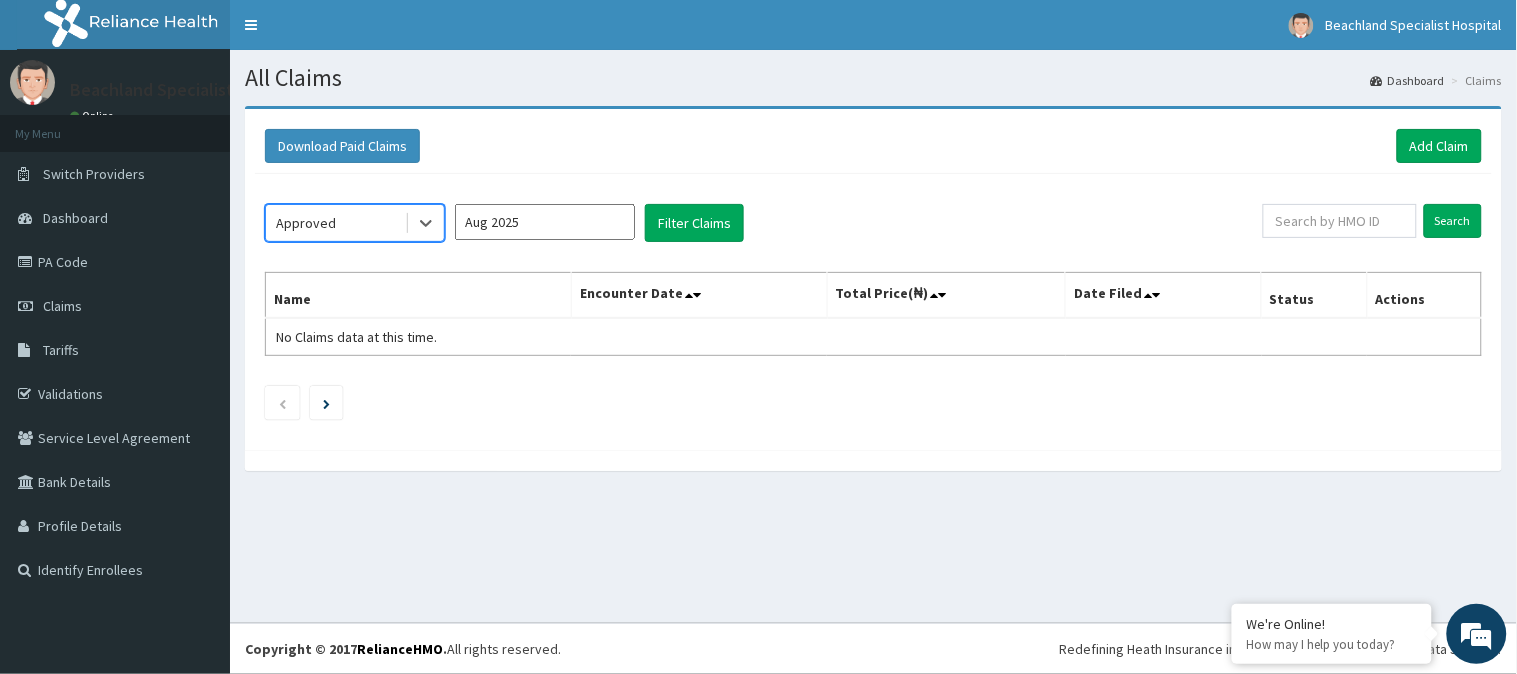 scroll, scrollTop: 0, scrollLeft: 0, axis: both 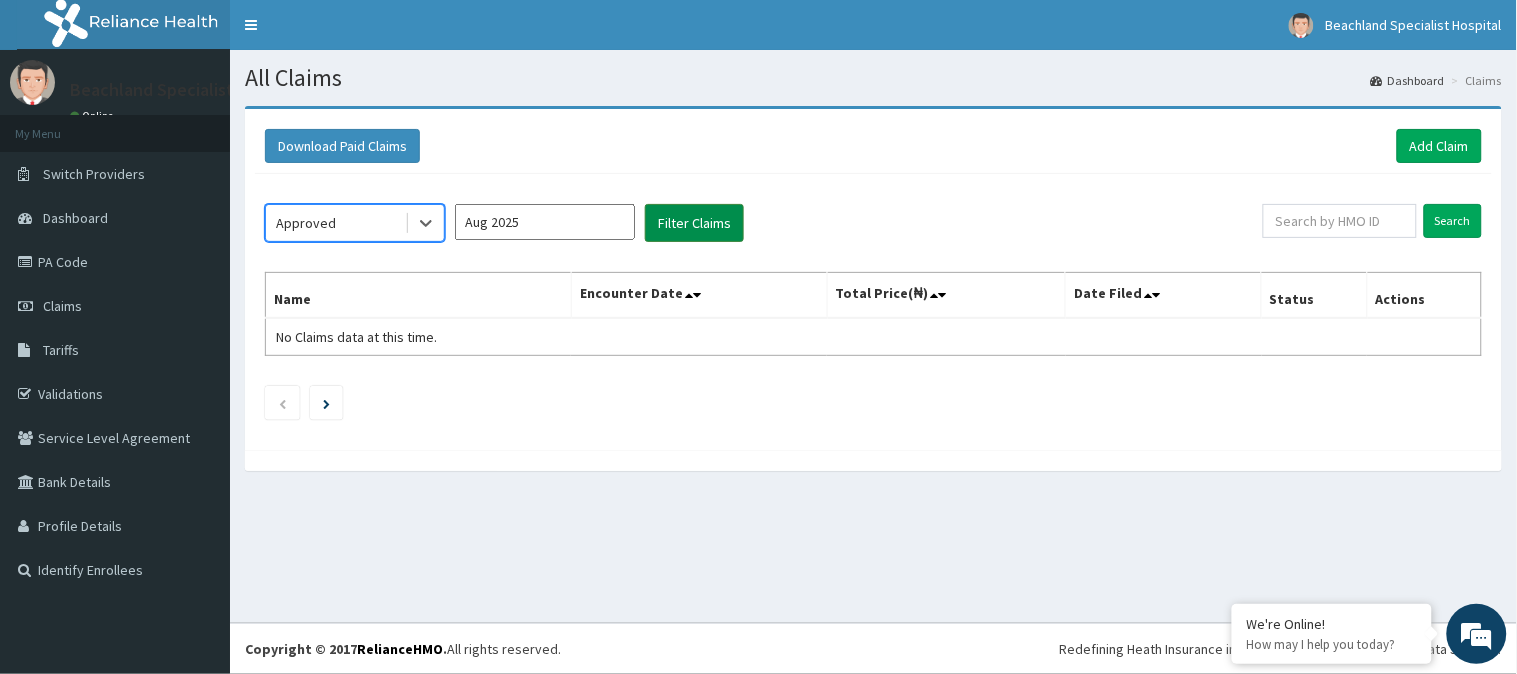 click on "Filter Claims" at bounding box center [694, 223] 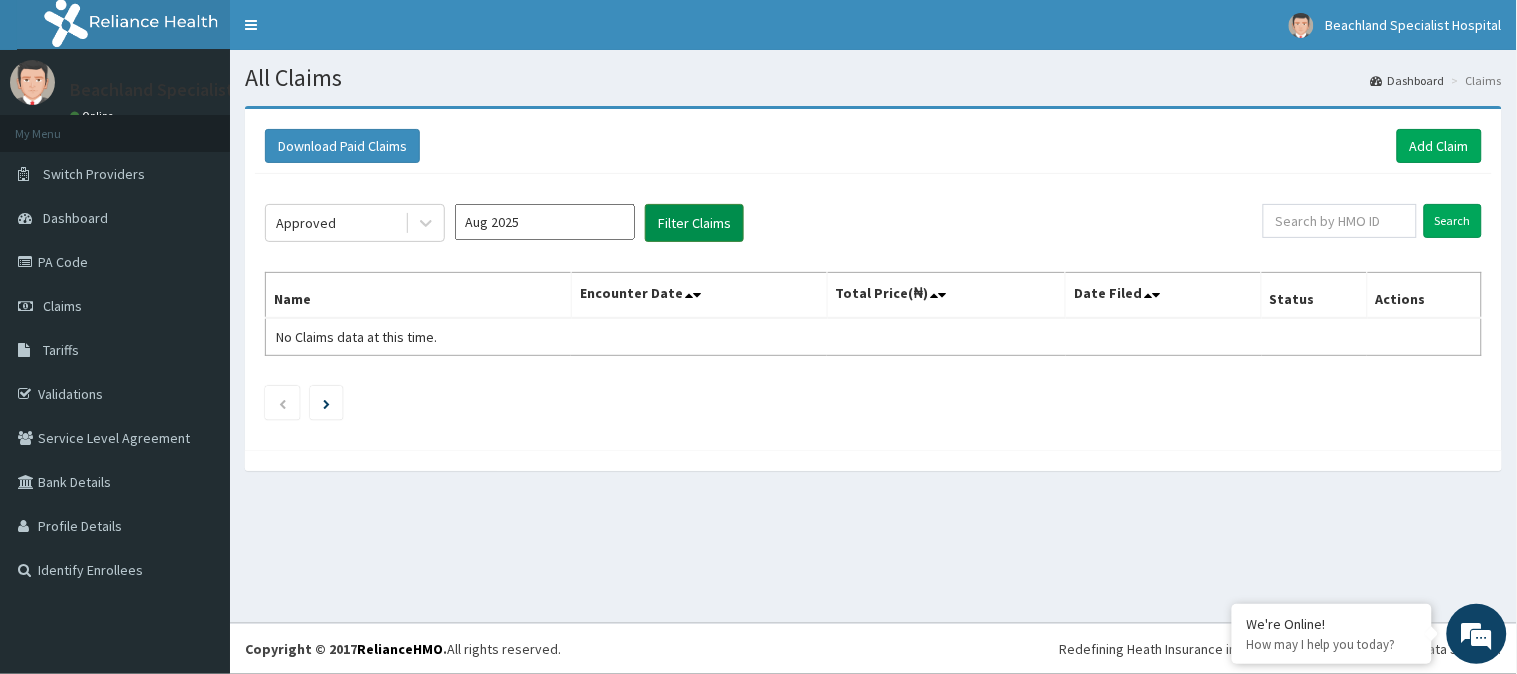 click on "Filter Claims" at bounding box center [694, 223] 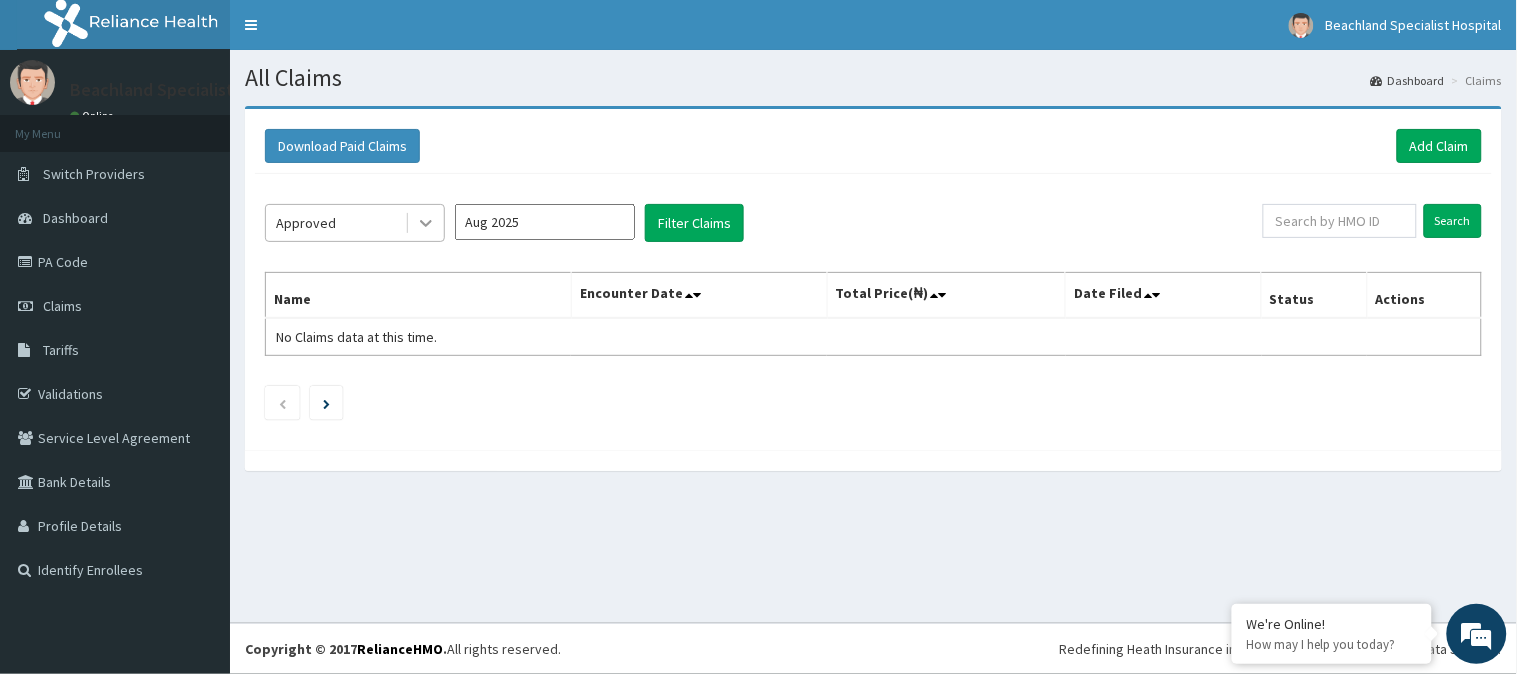 click 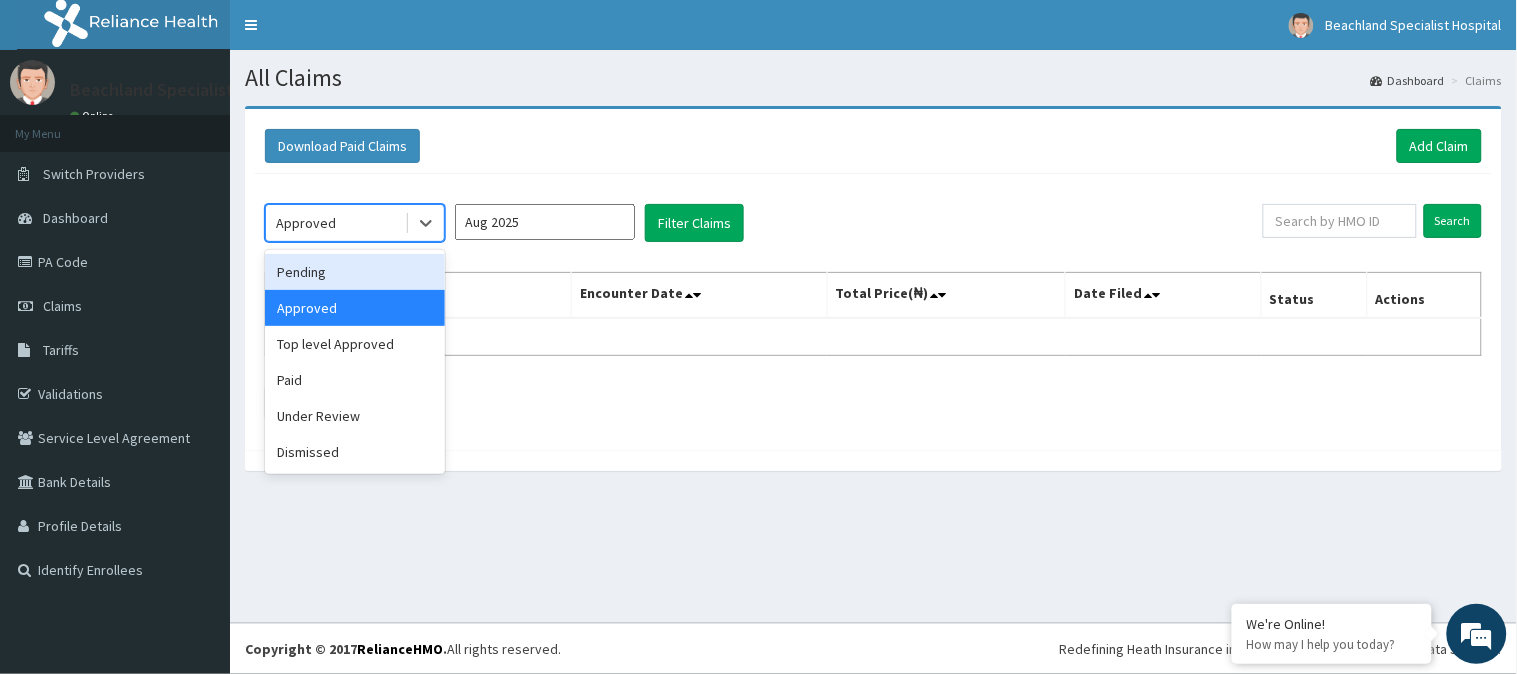 click on "Pending" at bounding box center (355, 272) 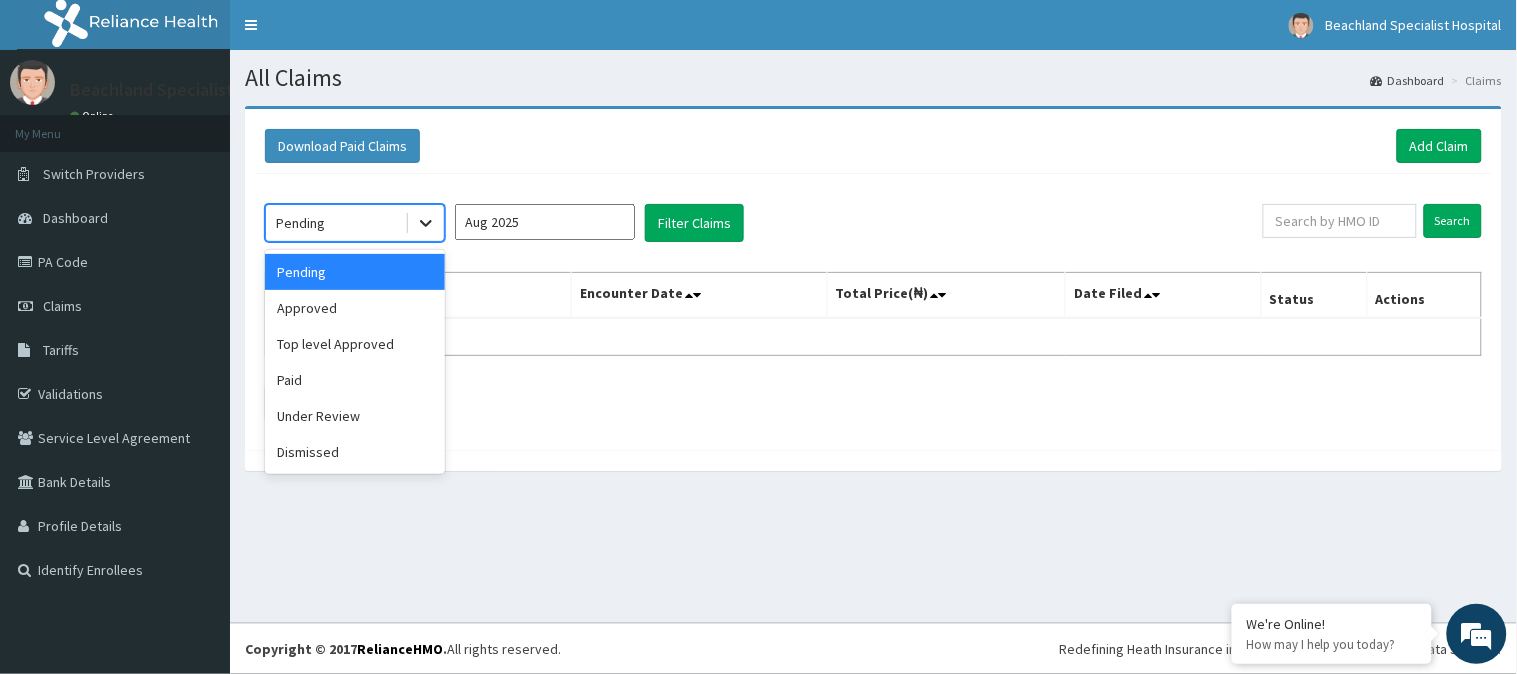 click 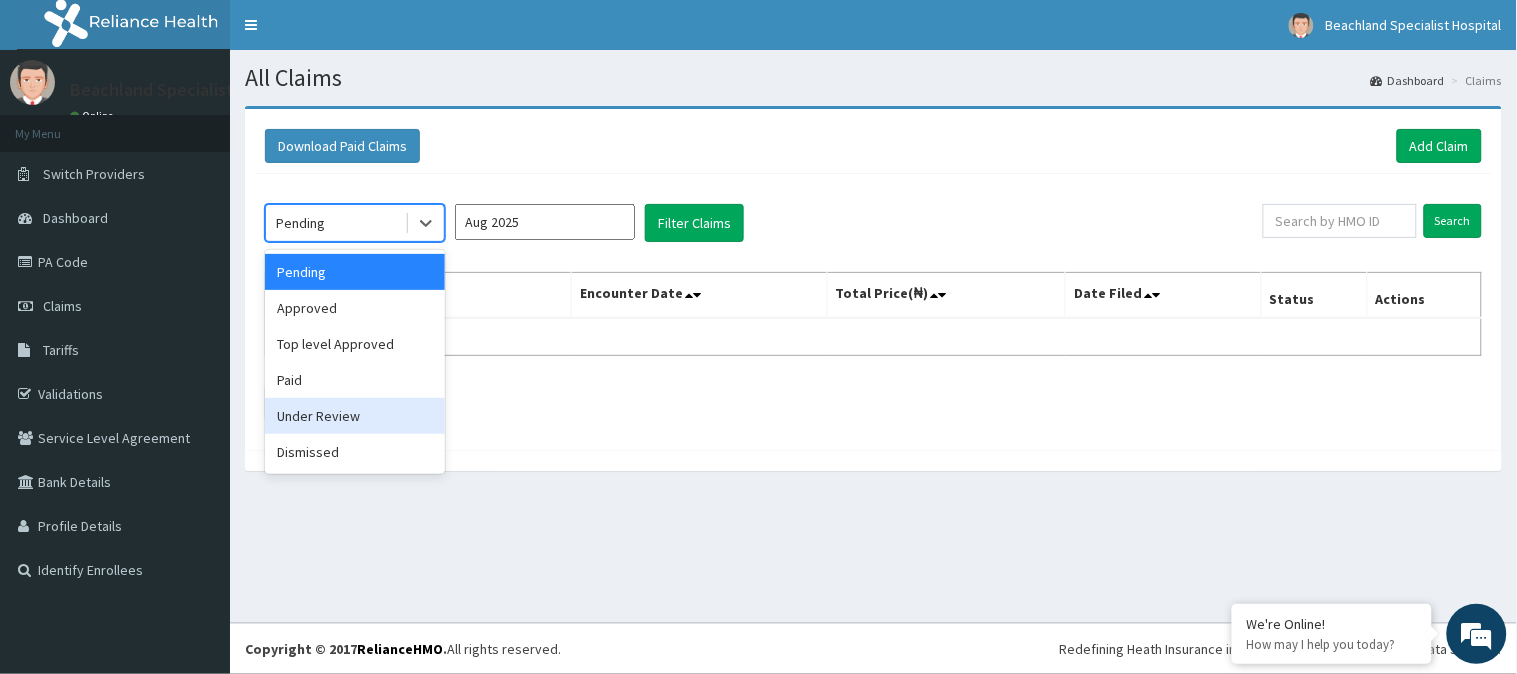 click on "Under Review" at bounding box center [355, 416] 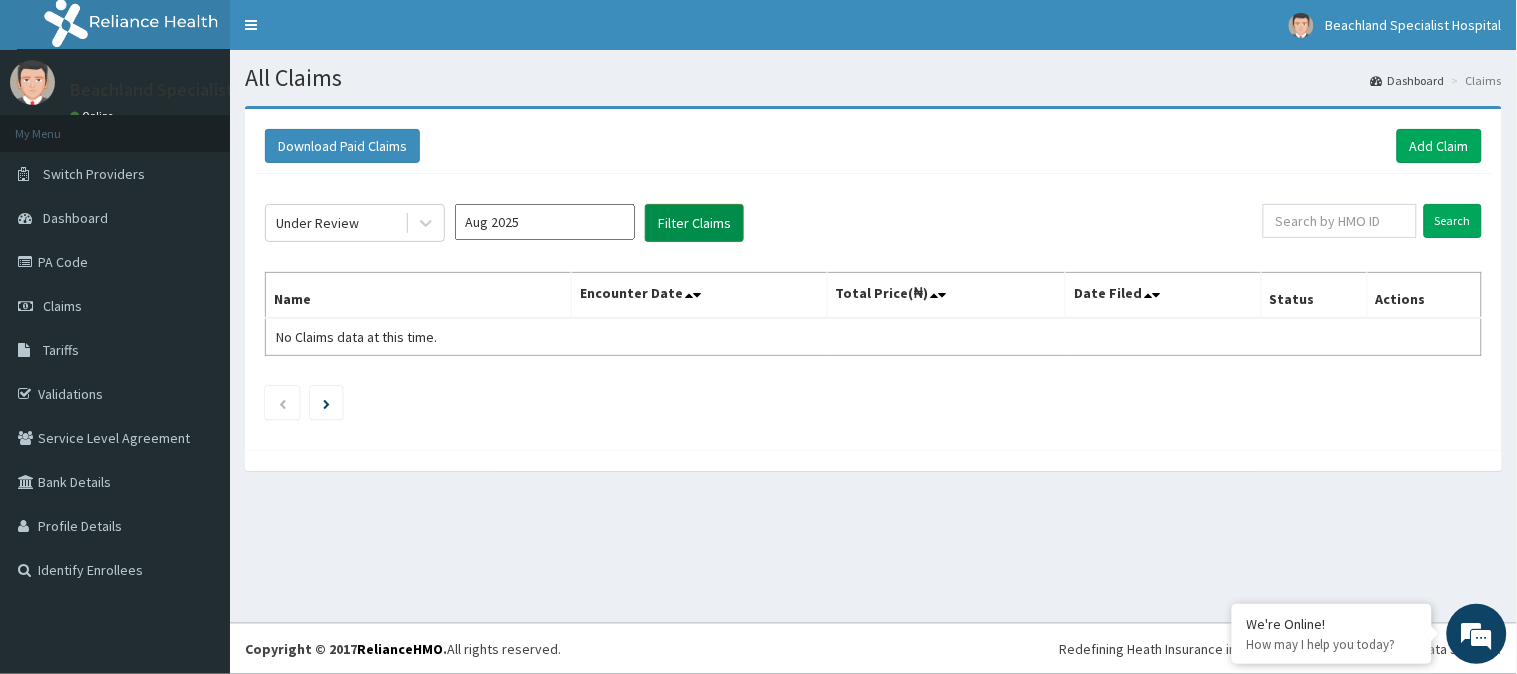 click on "Filter Claims" at bounding box center [694, 223] 